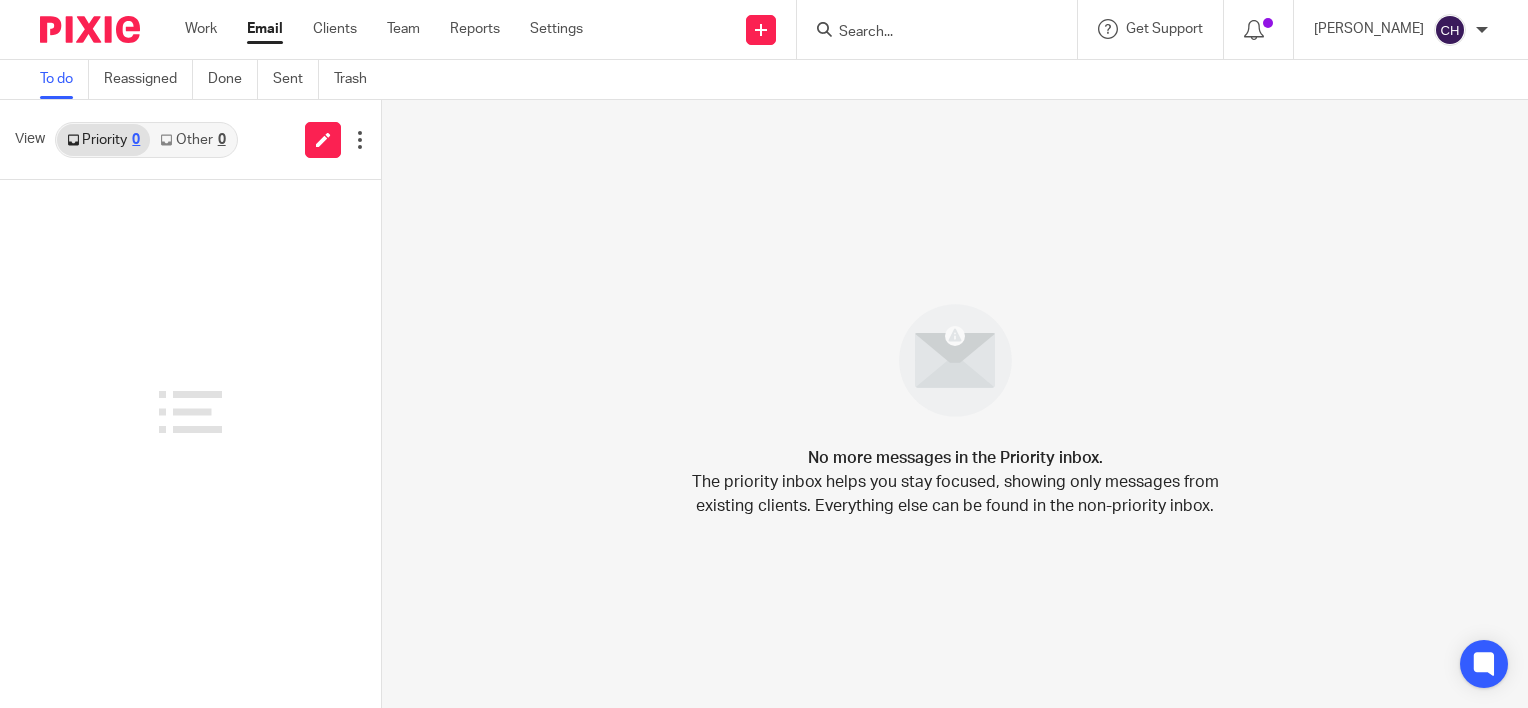scroll, scrollTop: 0, scrollLeft: 0, axis: both 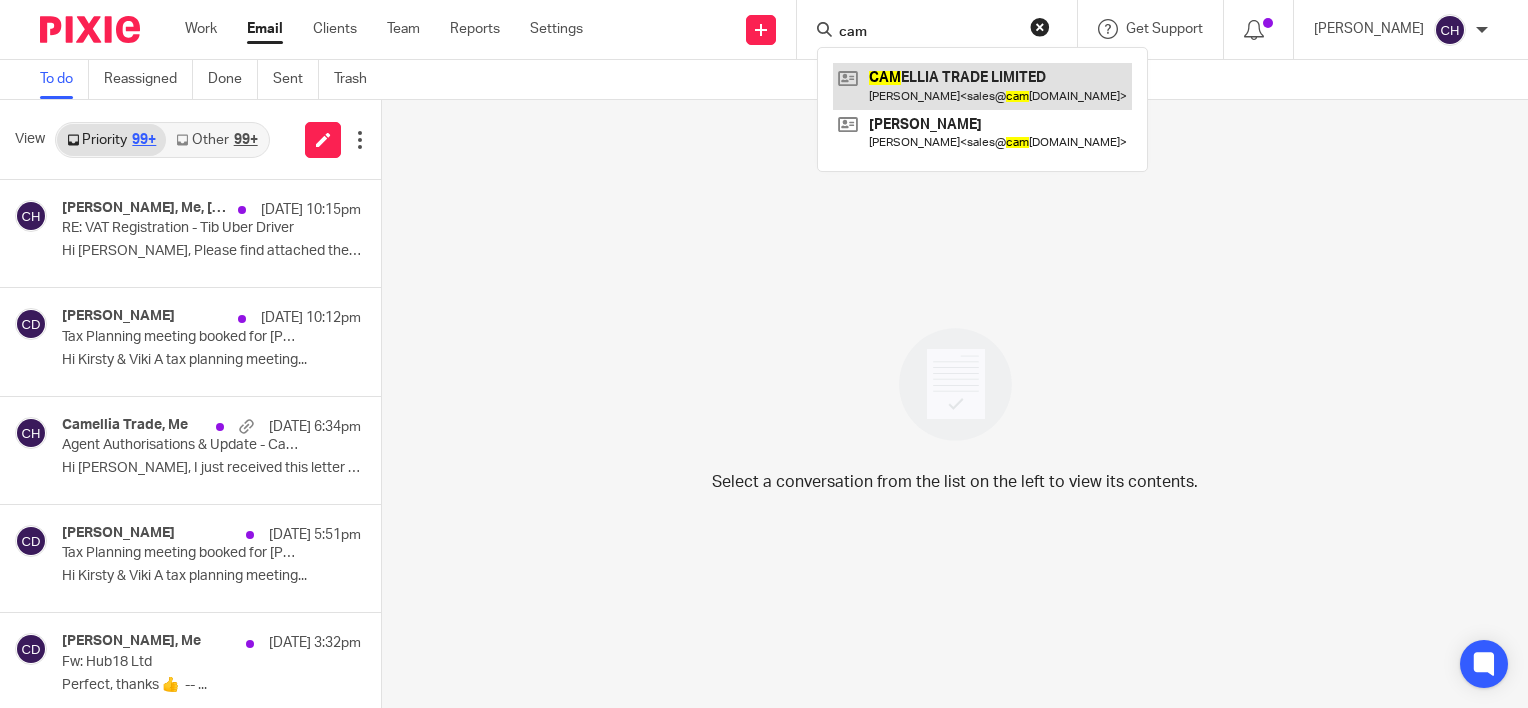 type on "cam" 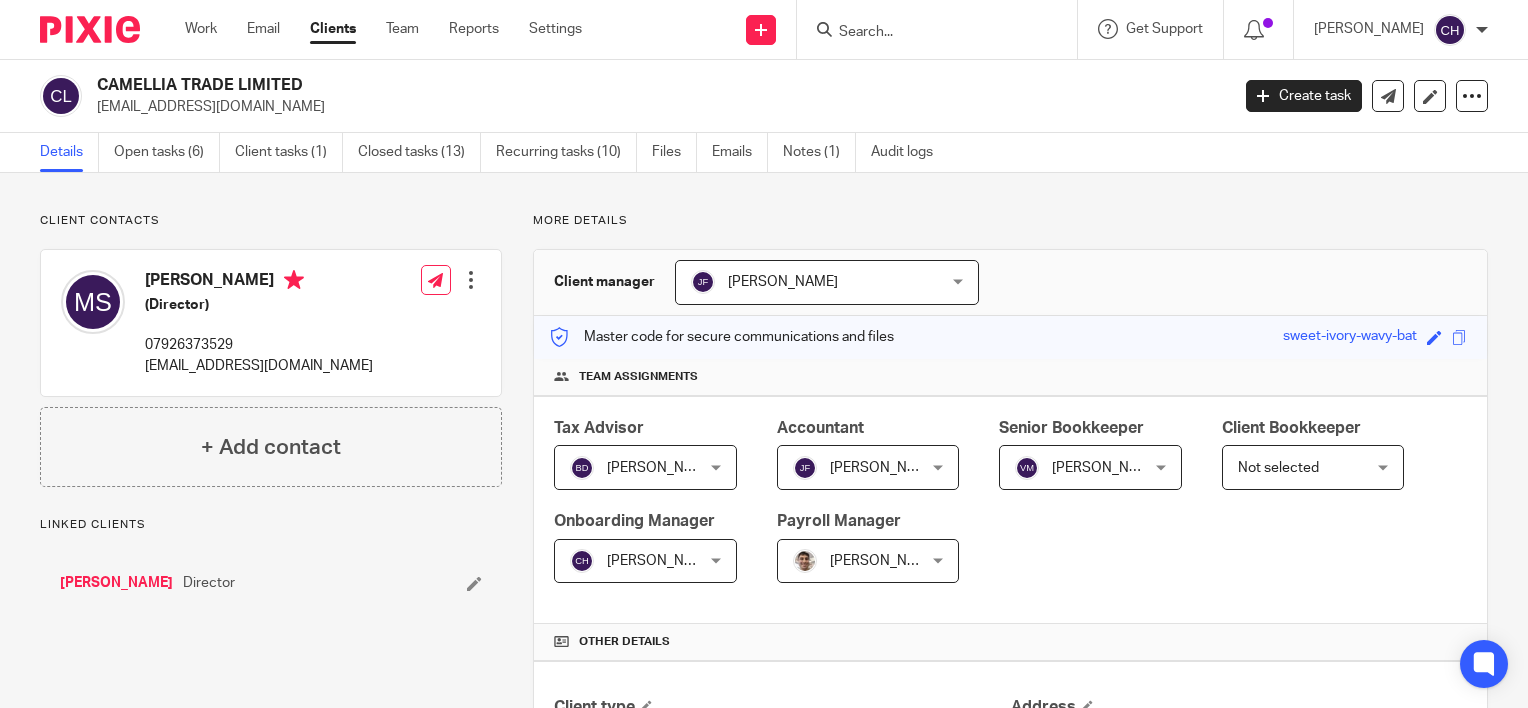 scroll, scrollTop: 0, scrollLeft: 0, axis: both 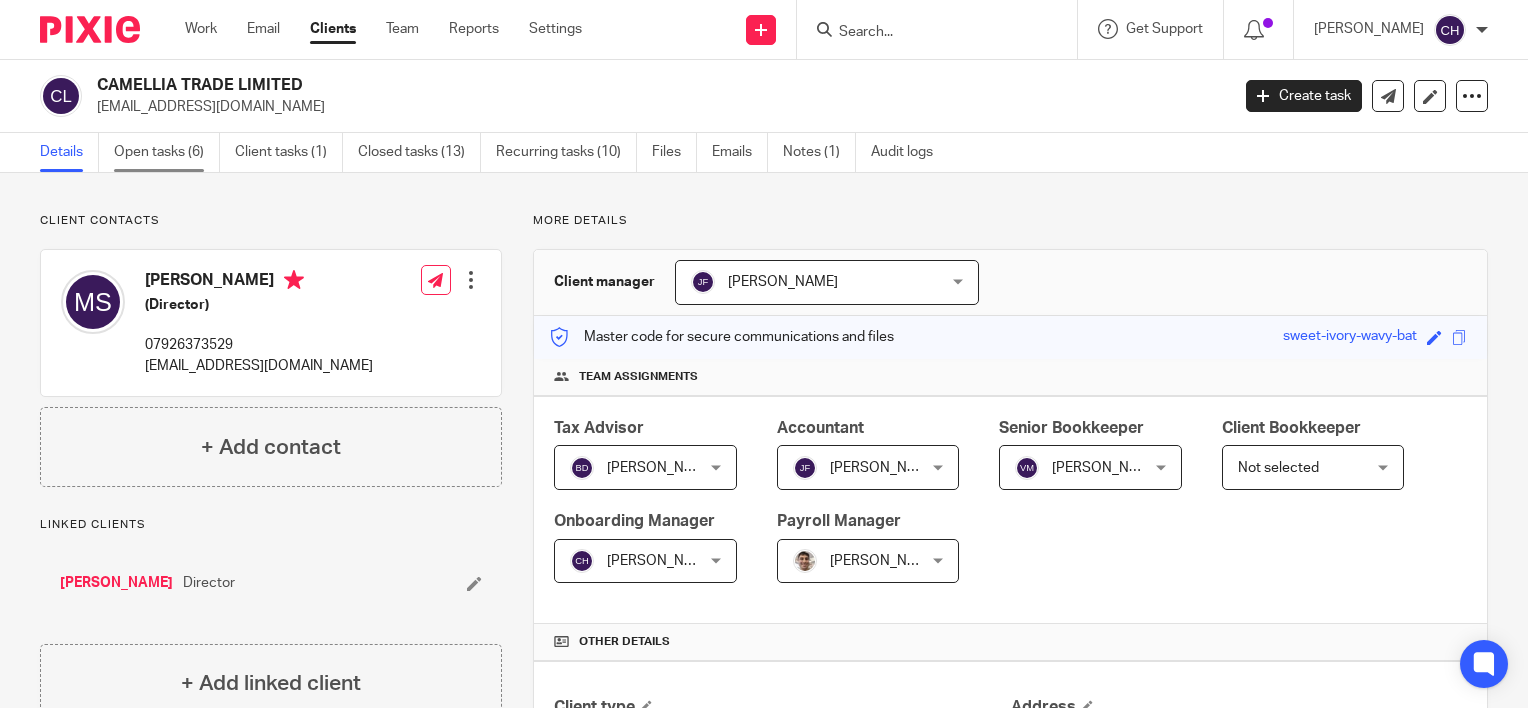 click on "Open tasks (6)" at bounding box center [167, 152] 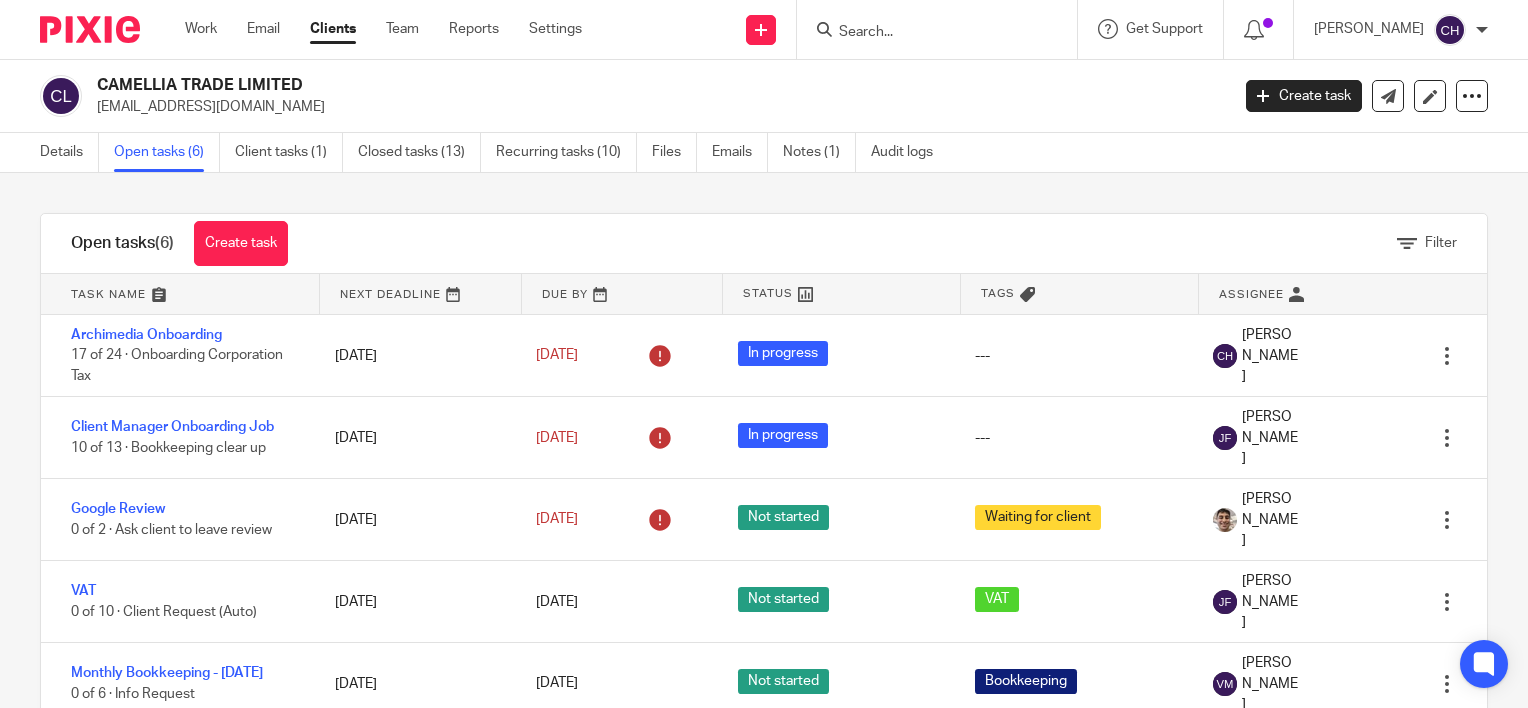 scroll, scrollTop: 0, scrollLeft: 0, axis: both 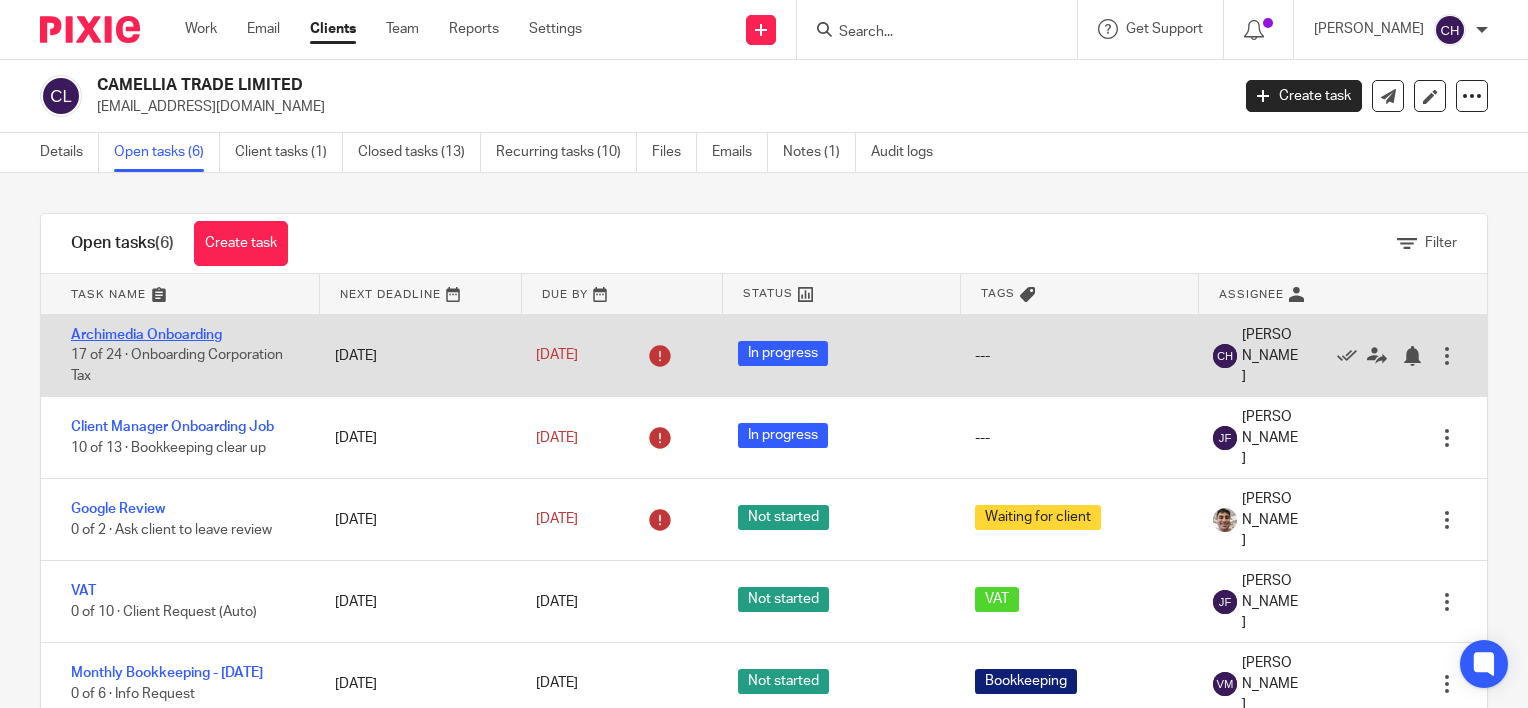 click on "Archimedia Onboarding" at bounding box center (146, 335) 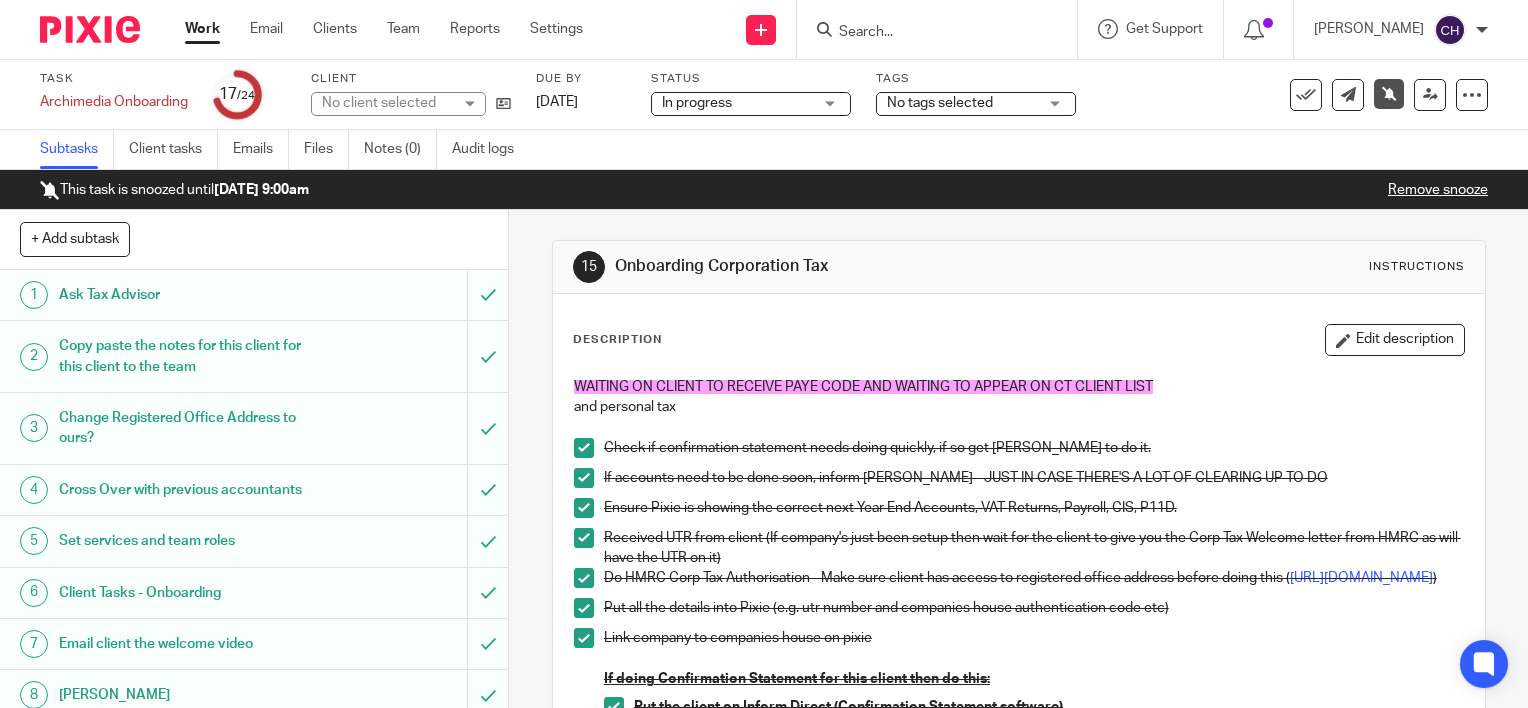 scroll, scrollTop: 0, scrollLeft: 0, axis: both 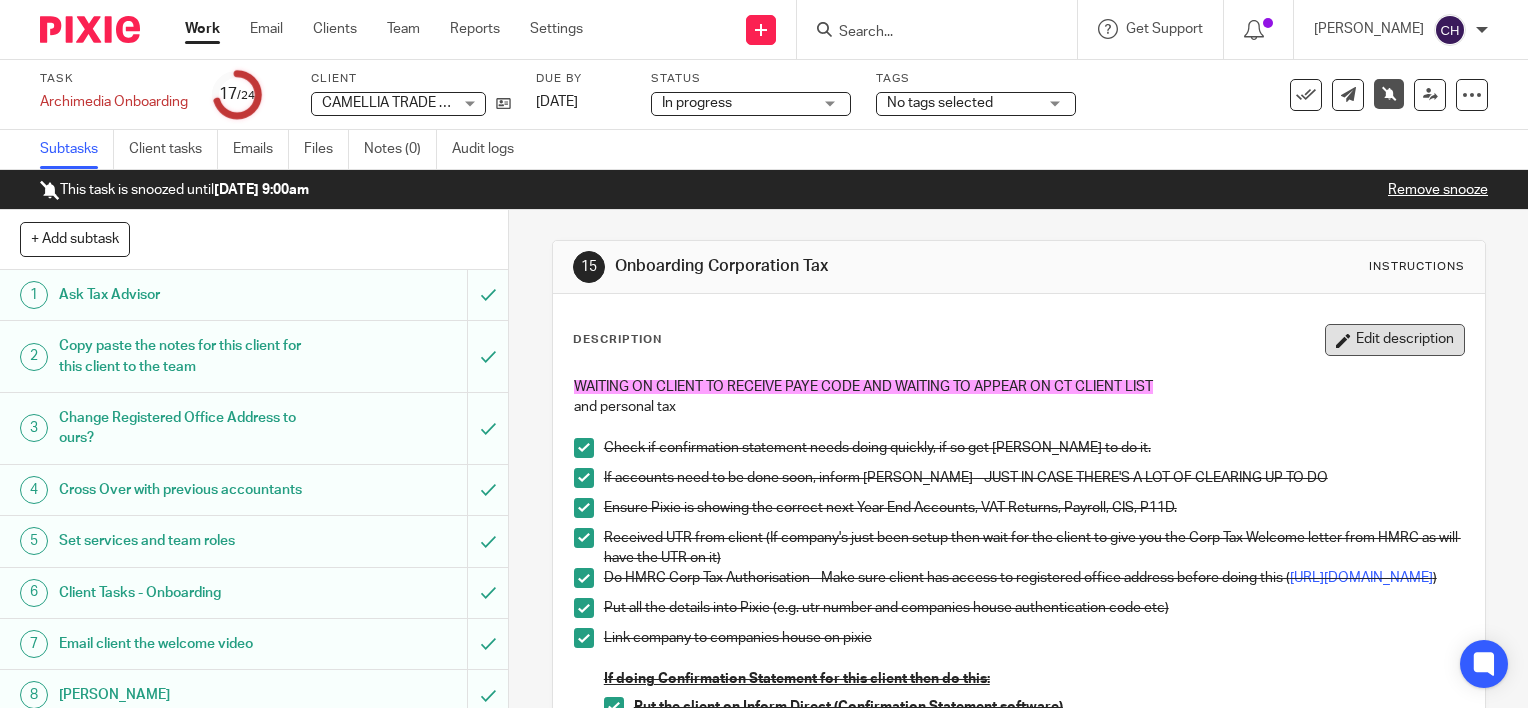 click on "Edit description" at bounding box center (1395, 340) 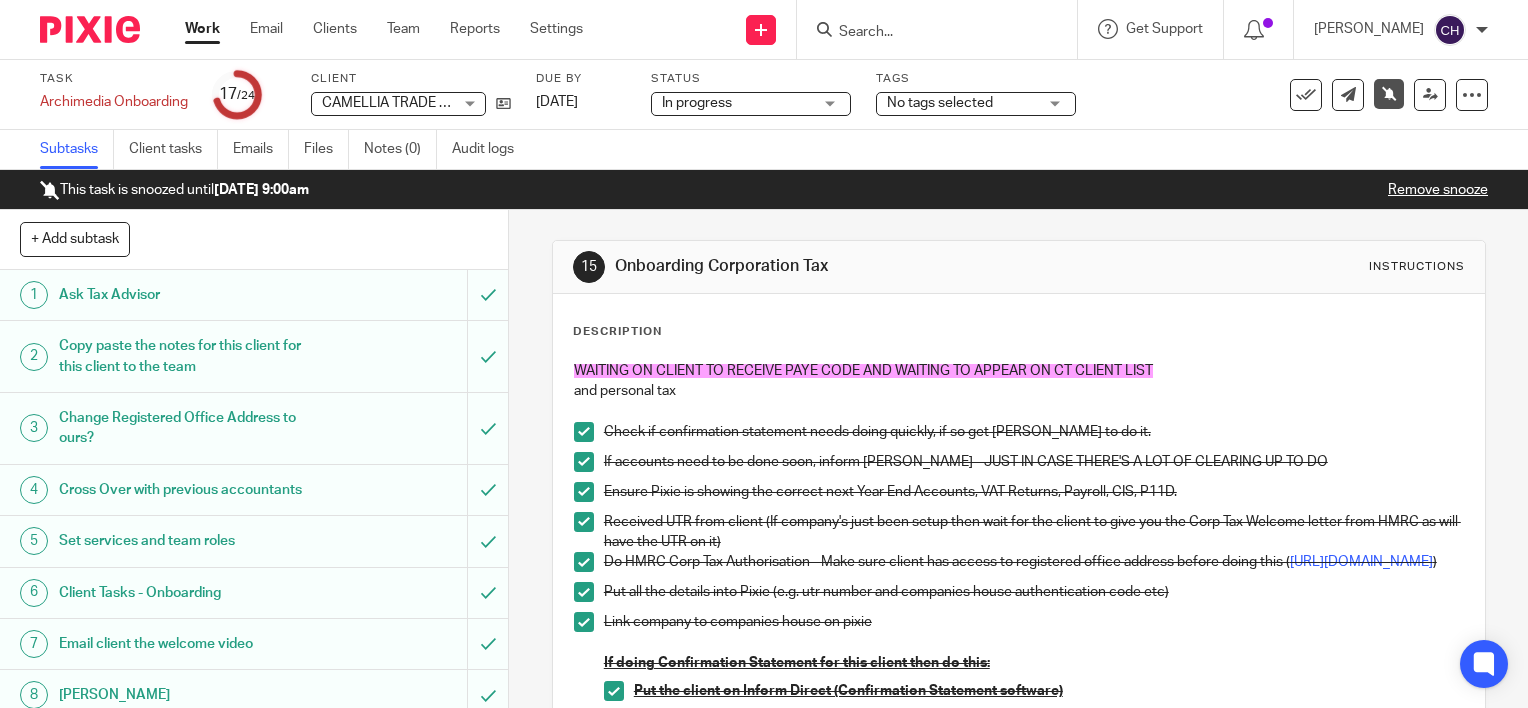 click on "WAITING ON CLIENT TO RECEIVE PAYE CODE AND WAITING TO APPEAR ON CT CLIENT LIST" at bounding box center [1019, 371] 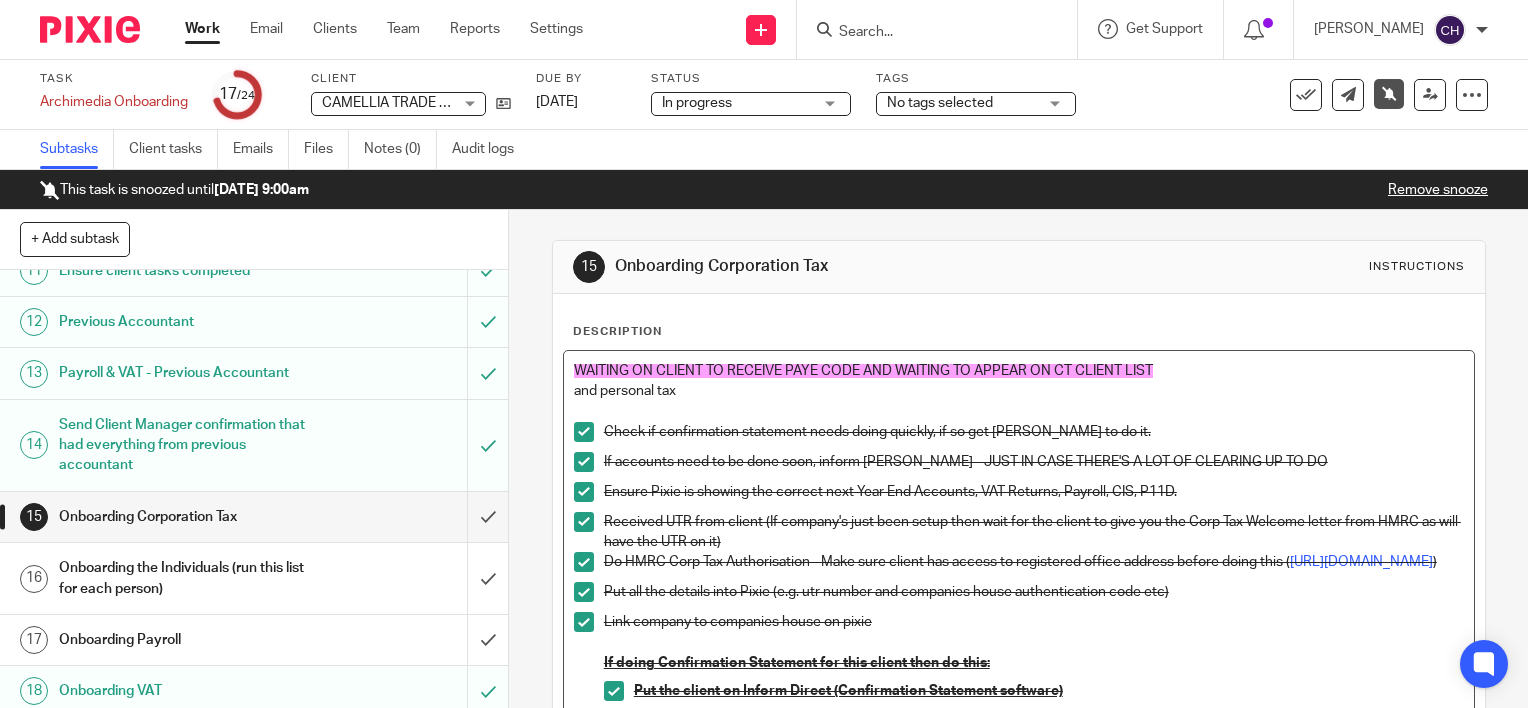 scroll, scrollTop: 600, scrollLeft: 0, axis: vertical 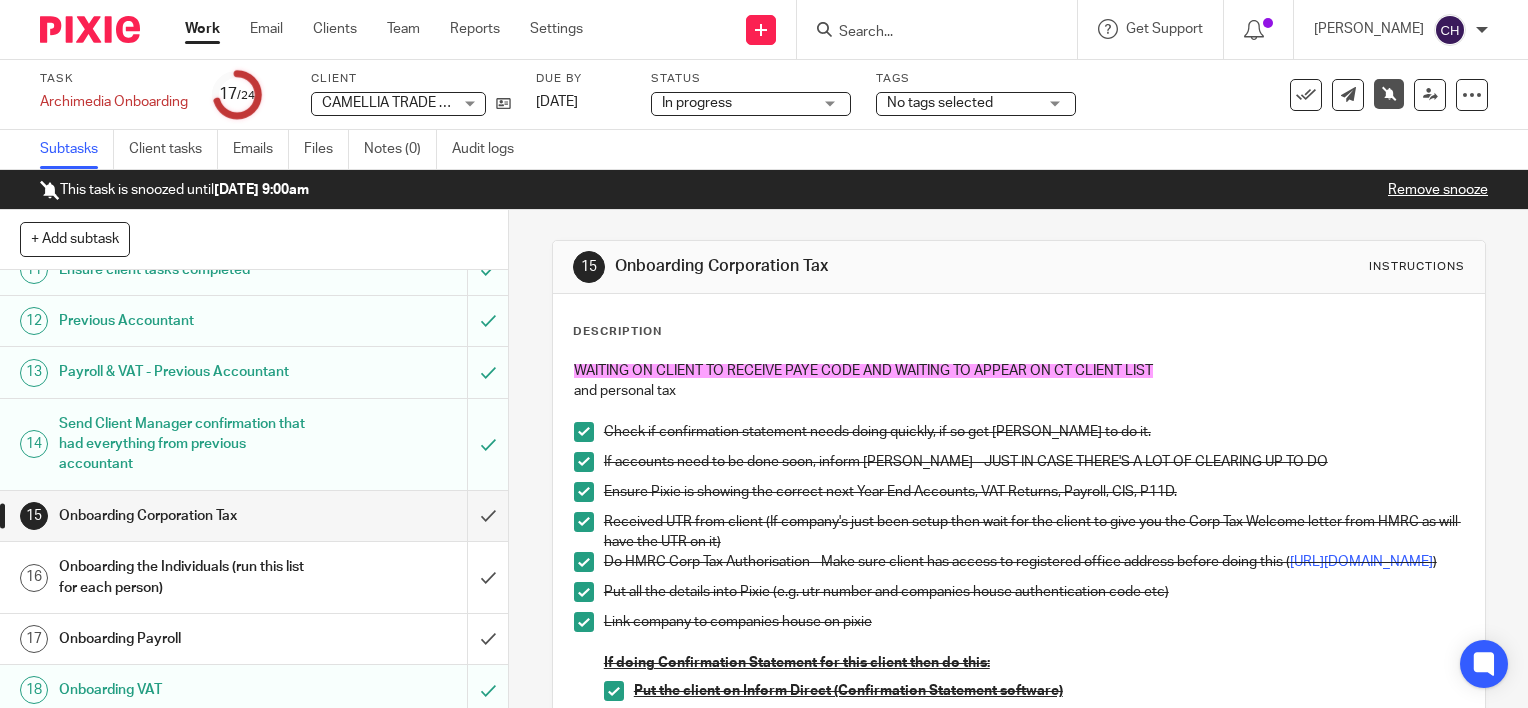 click on "Onboarding Corporation Tax" at bounding box center [188, 516] 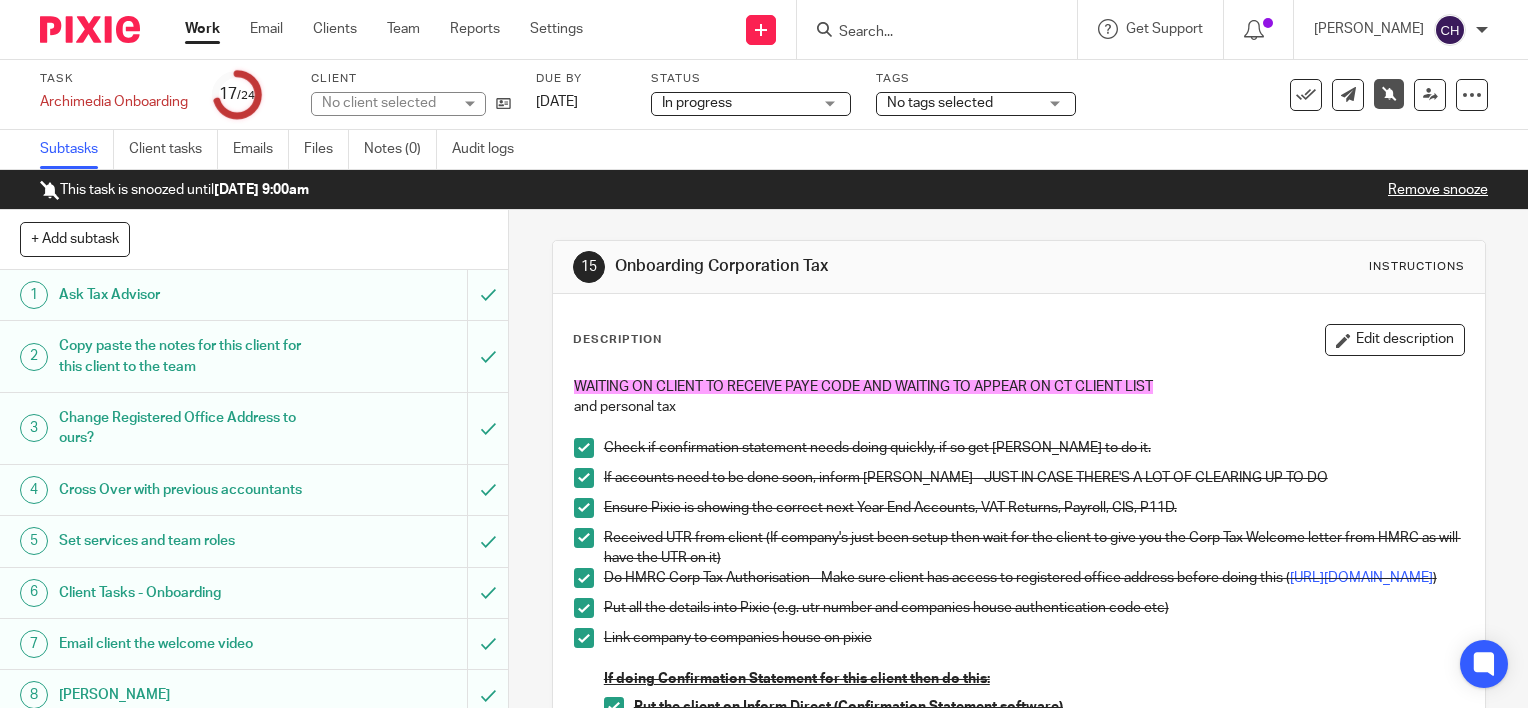 scroll, scrollTop: 0, scrollLeft: 0, axis: both 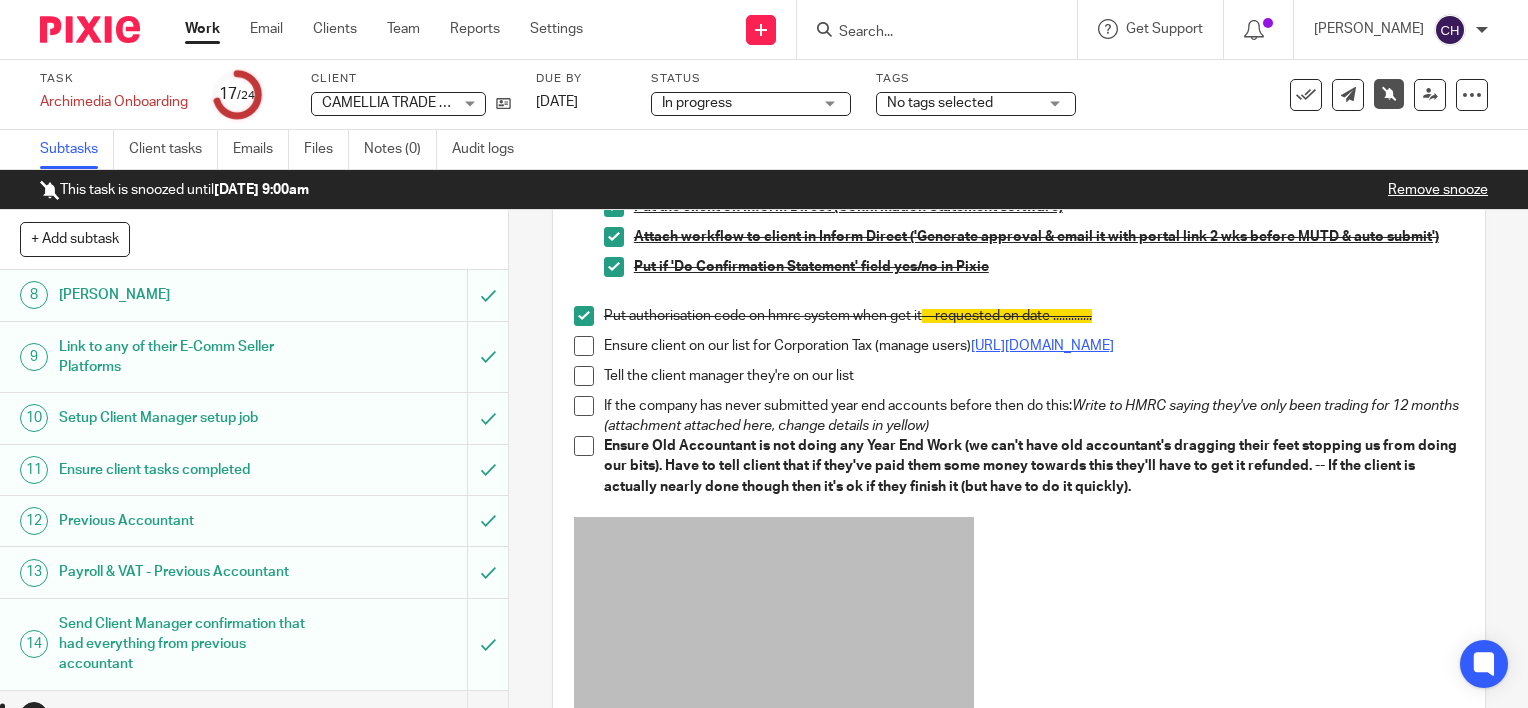 click on "https://www.tax.service.gov.uk/client-management/clients?service=Any&assignedTo=Any&origin=Agent" at bounding box center [1042, 346] 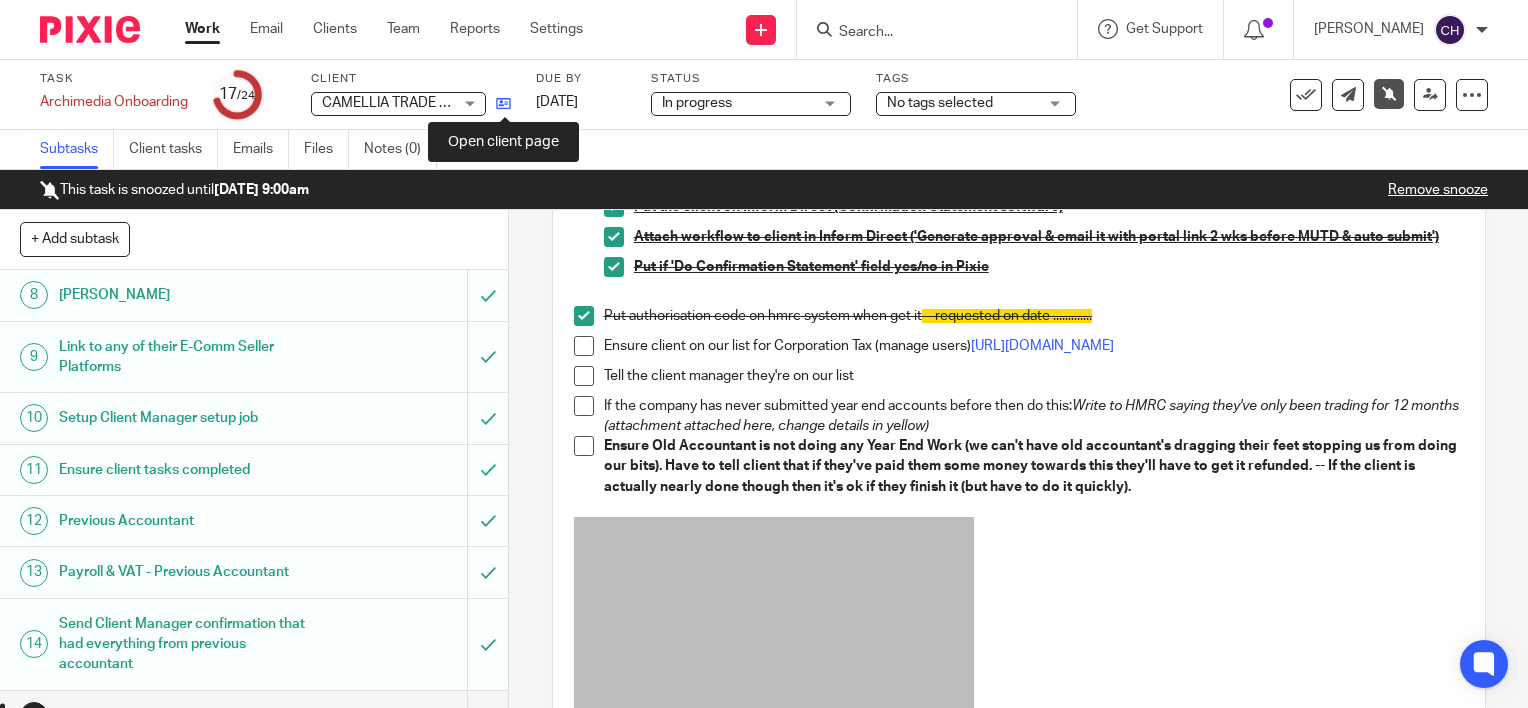 click at bounding box center [503, 103] 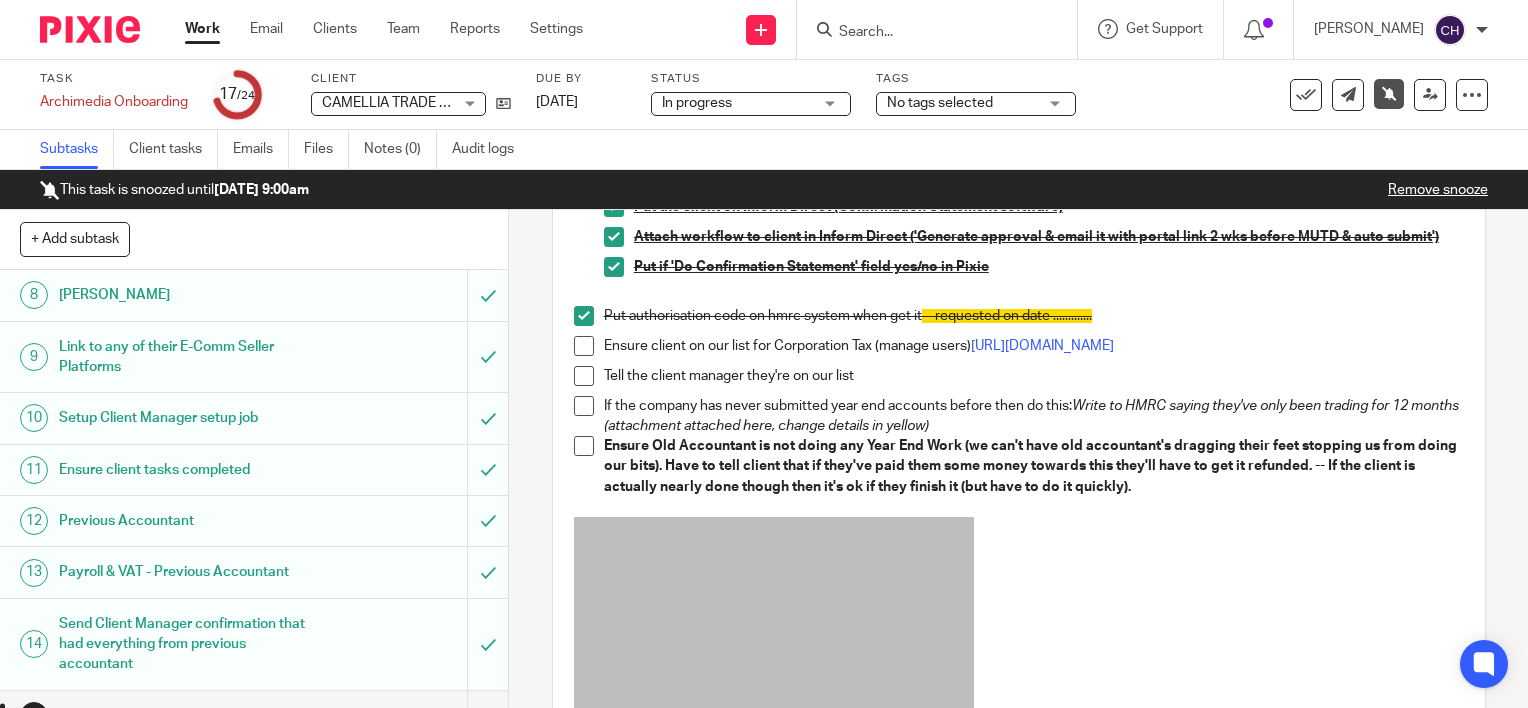 click at bounding box center (584, 346) 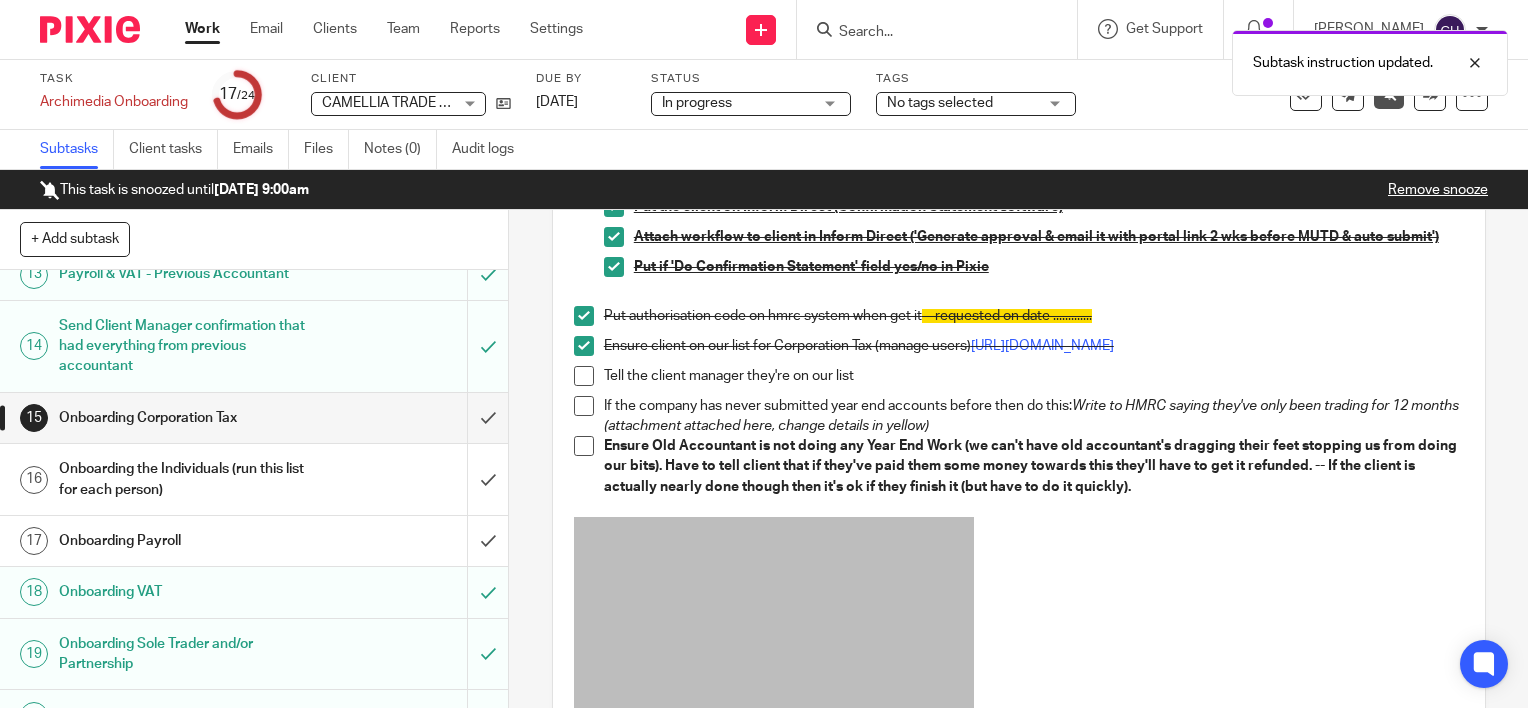 scroll, scrollTop: 800, scrollLeft: 0, axis: vertical 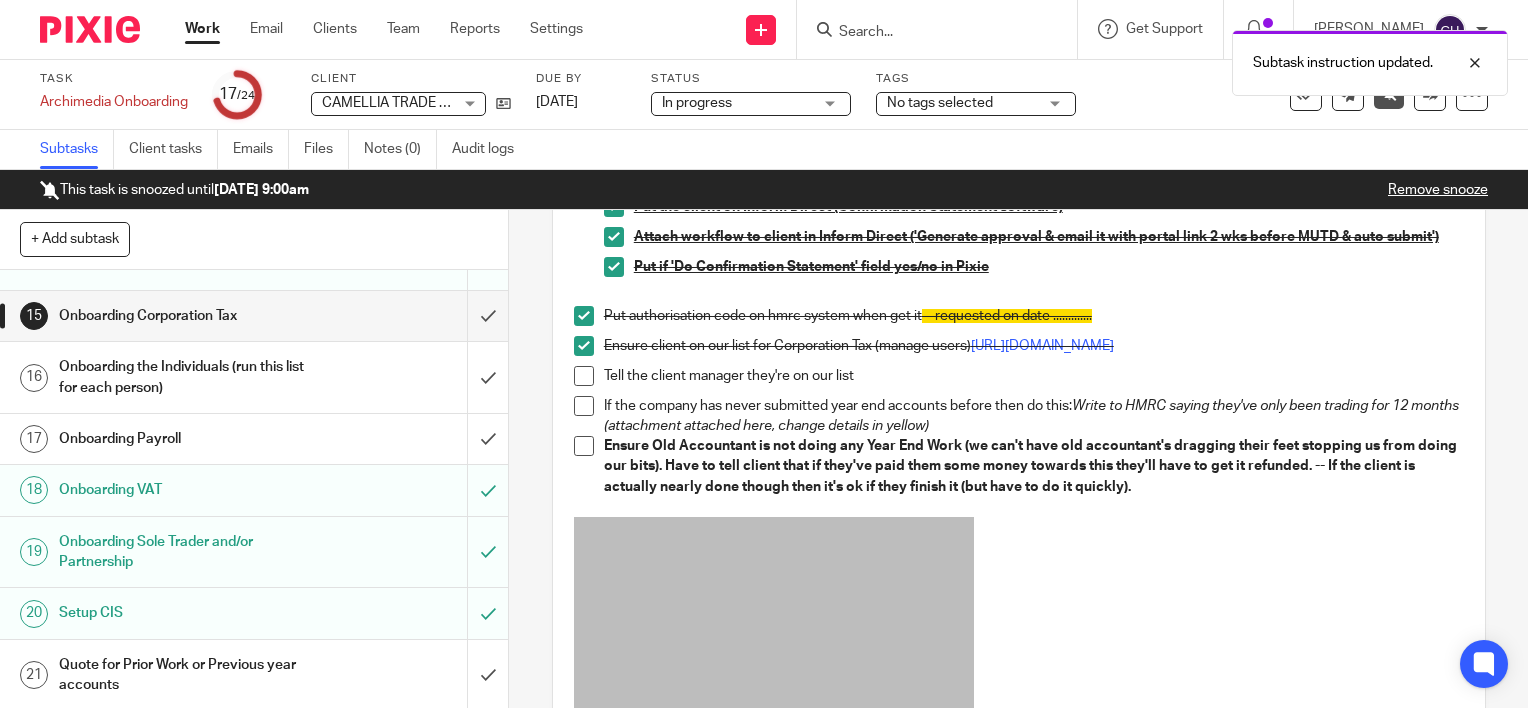 click on "Onboarding Payroll" at bounding box center [188, 439] 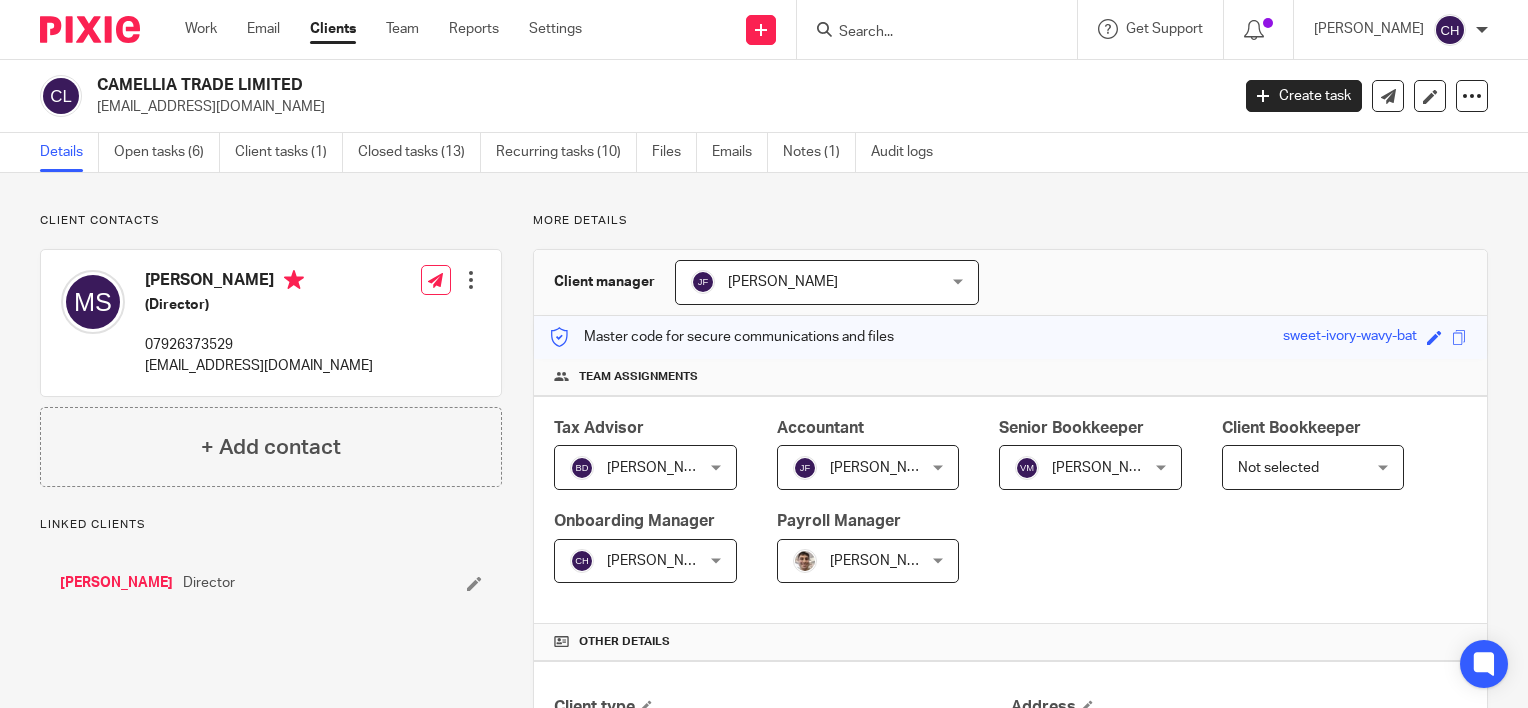 scroll, scrollTop: 0, scrollLeft: 0, axis: both 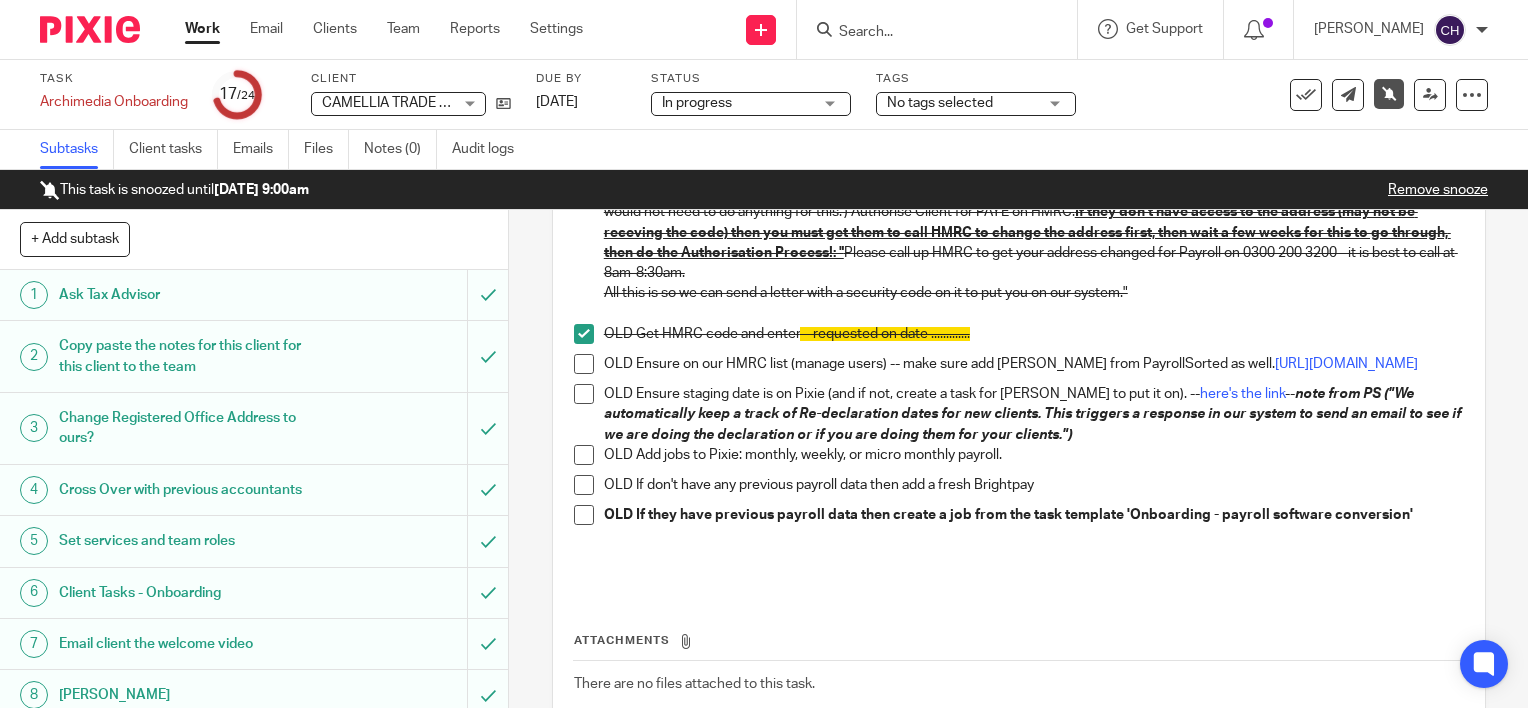 click at bounding box center (584, 364) 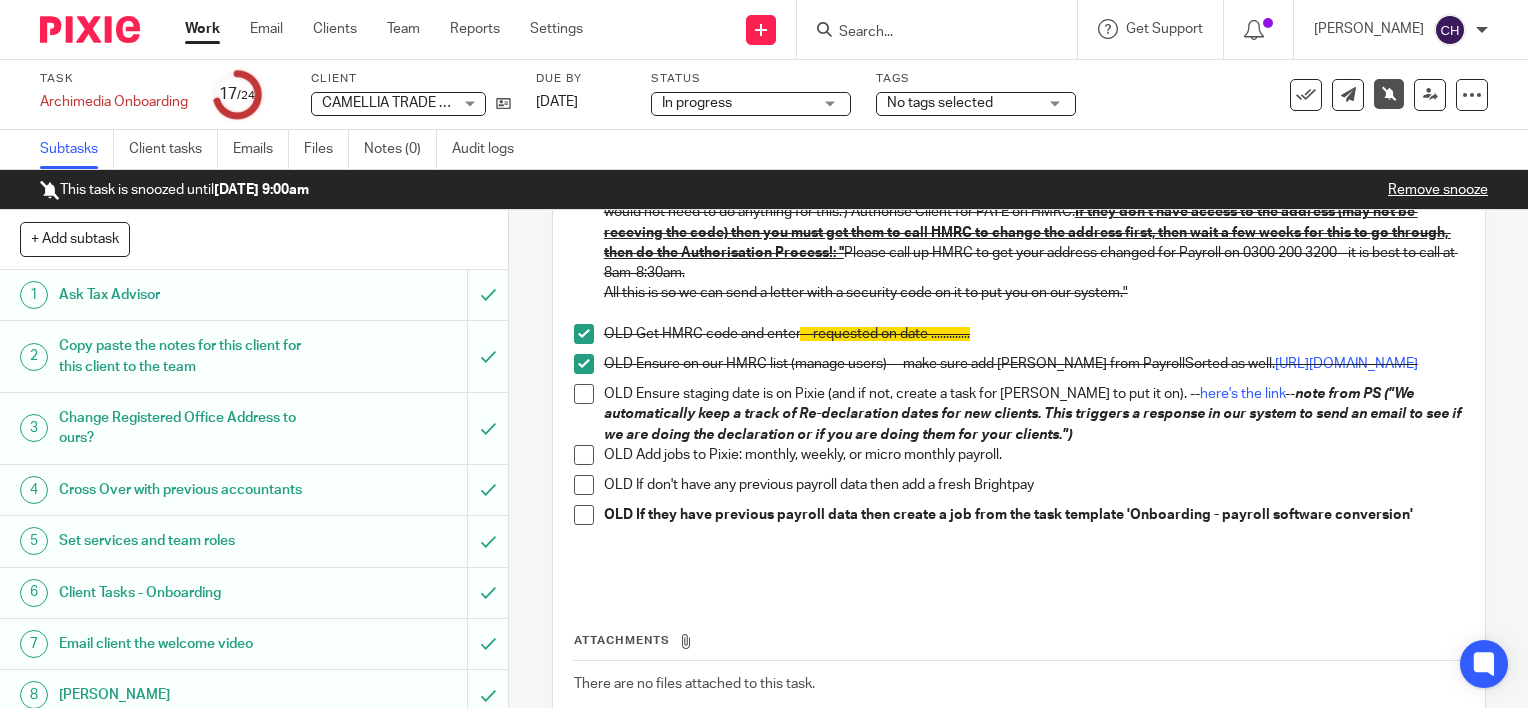 click at bounding box center (584, 394) 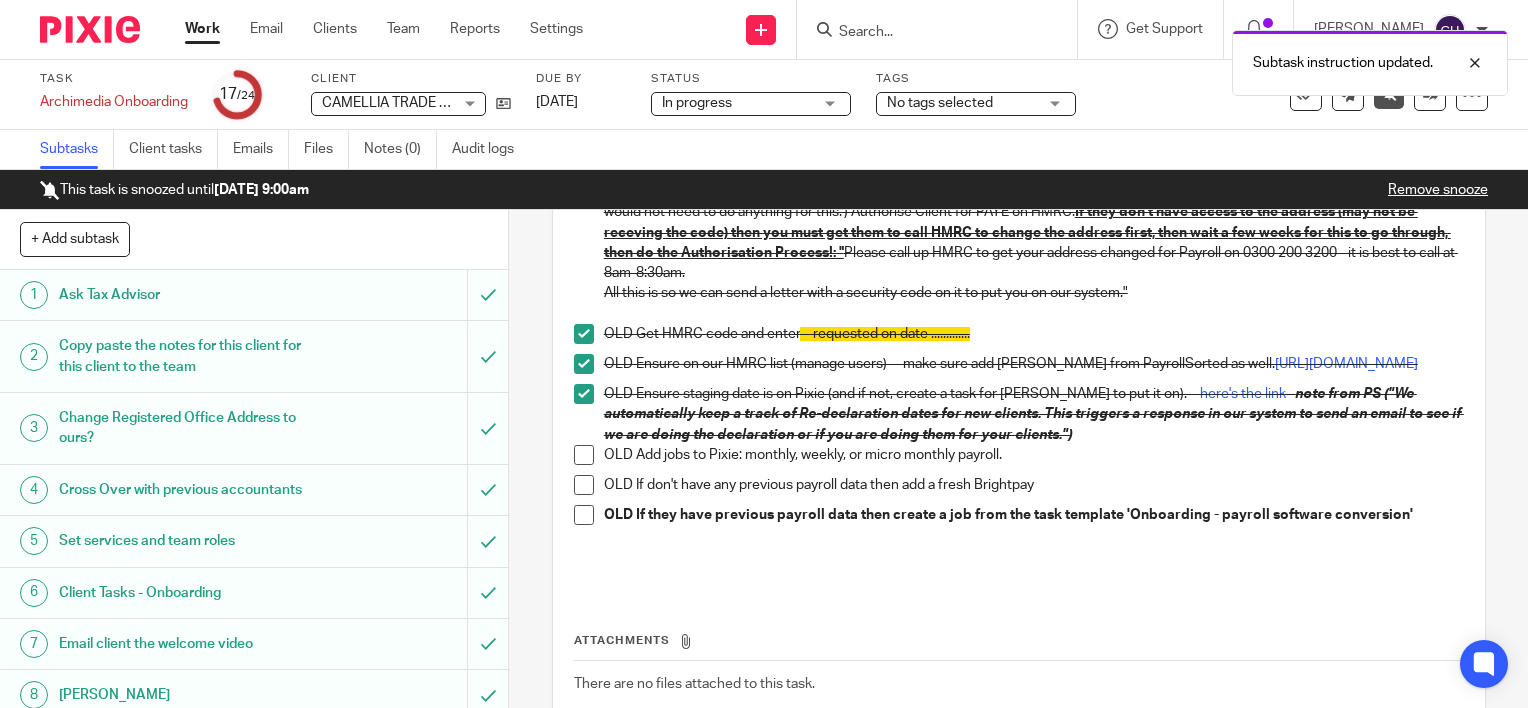 click at bounding box center (584, 455) 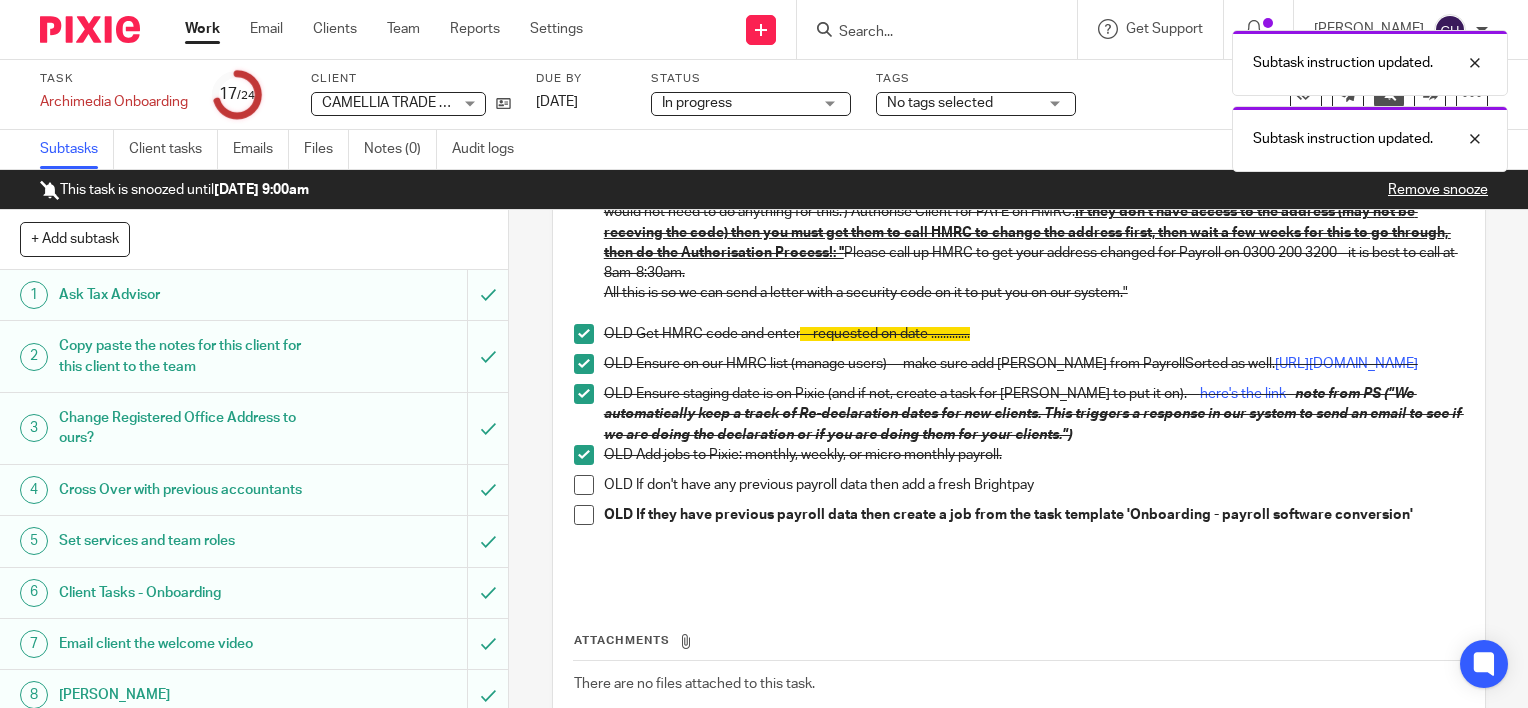 click at bounding box center [584, 485] 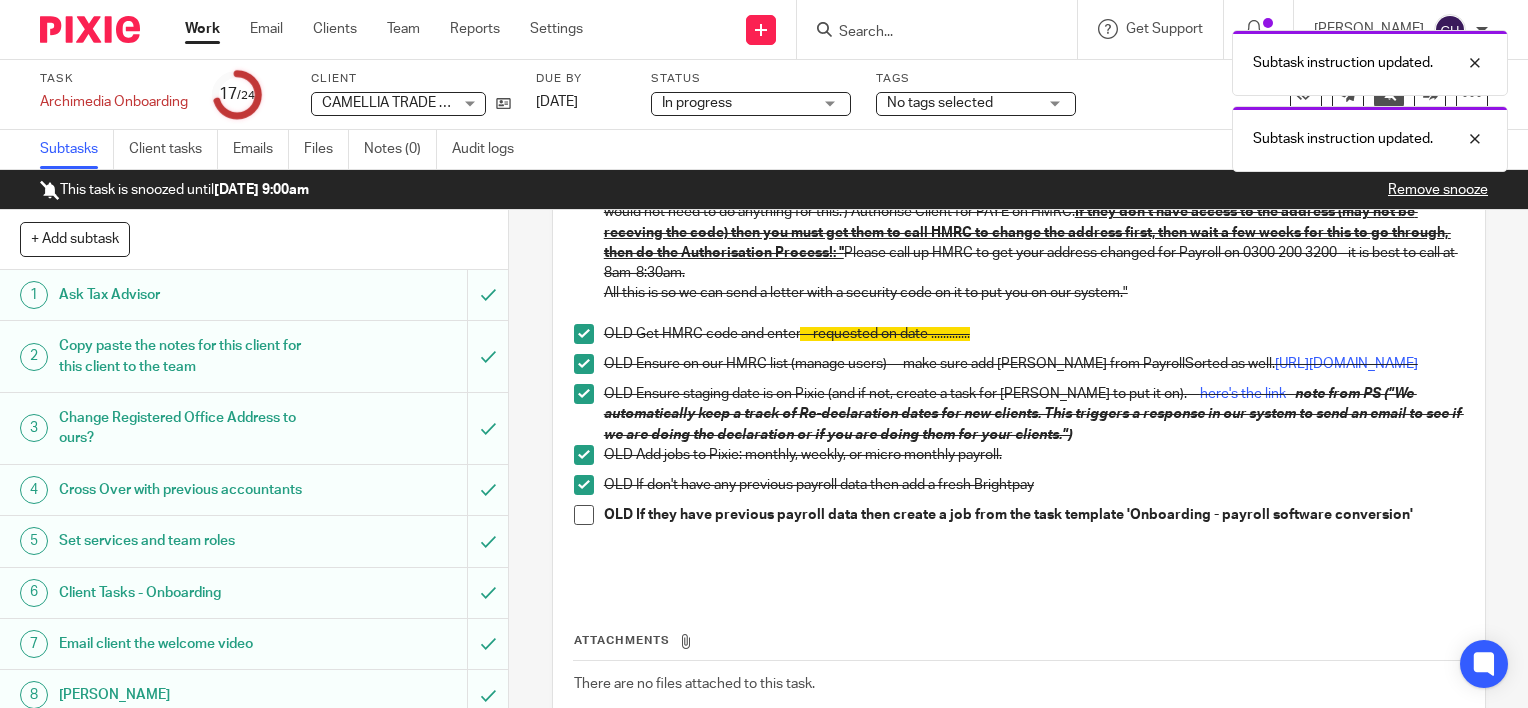click at bounding box center [584, 515] 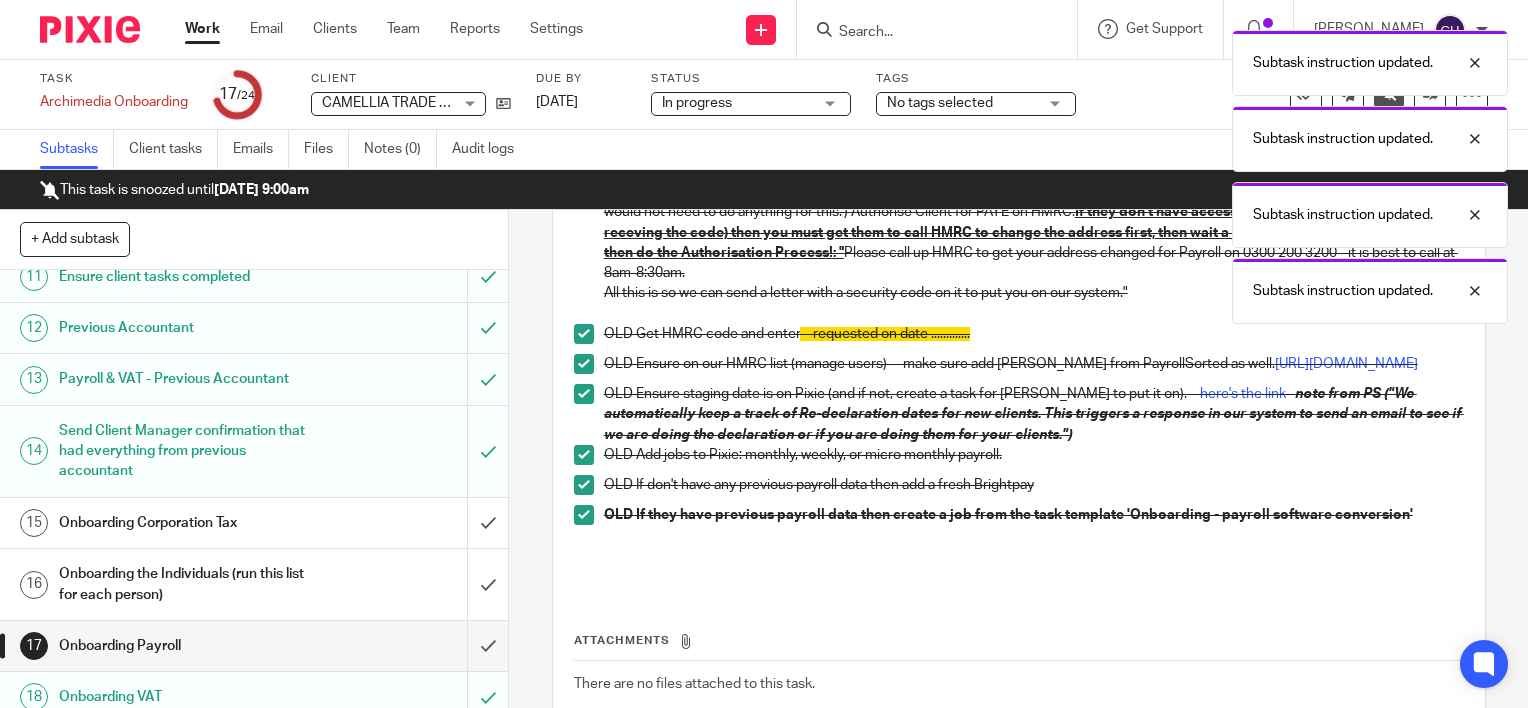 scroll, scrollTop: 700, scrollLeft: 0, axis: vertical 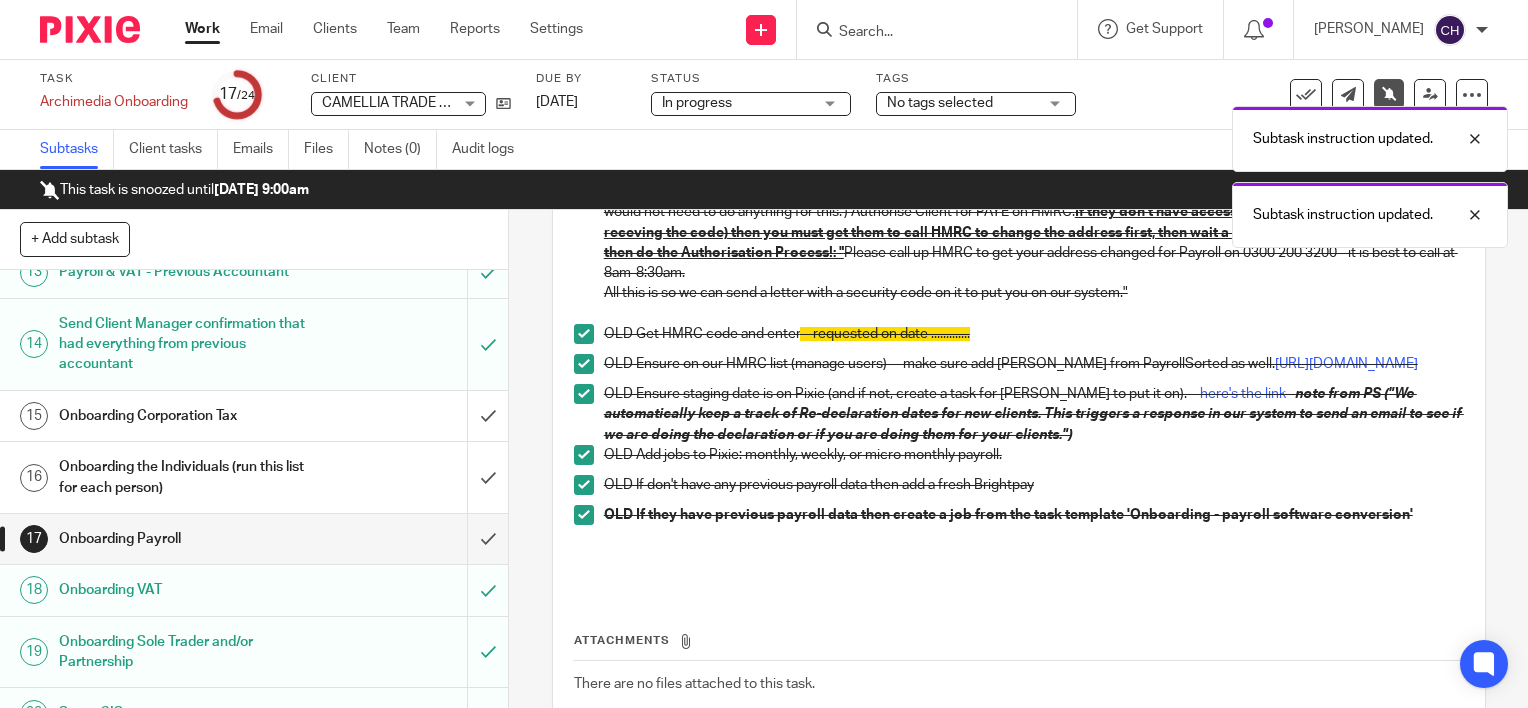 click on "Onboarding Corporation Tax" at bounding box center [253, 416] 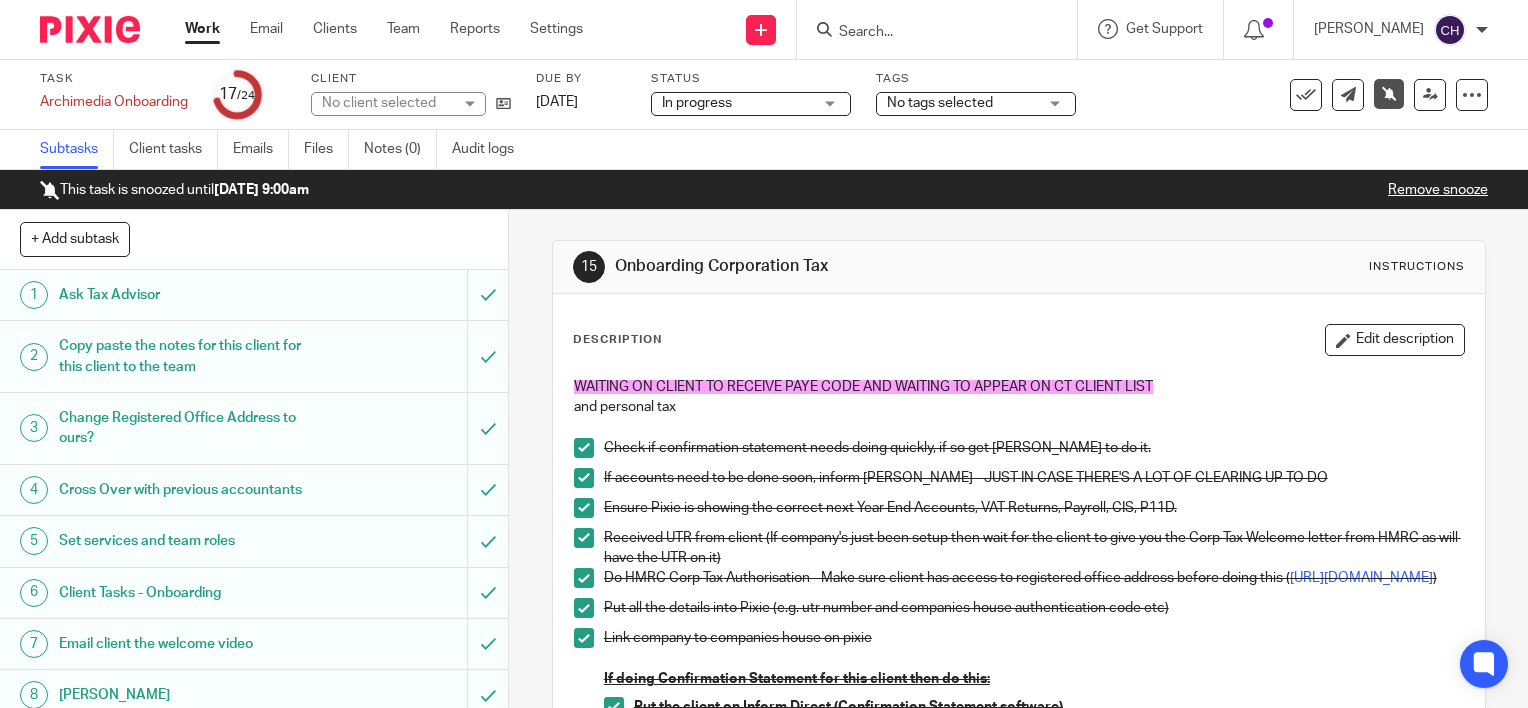 scroll, scrollTop: 0, scrollLeft: 0, axis: both 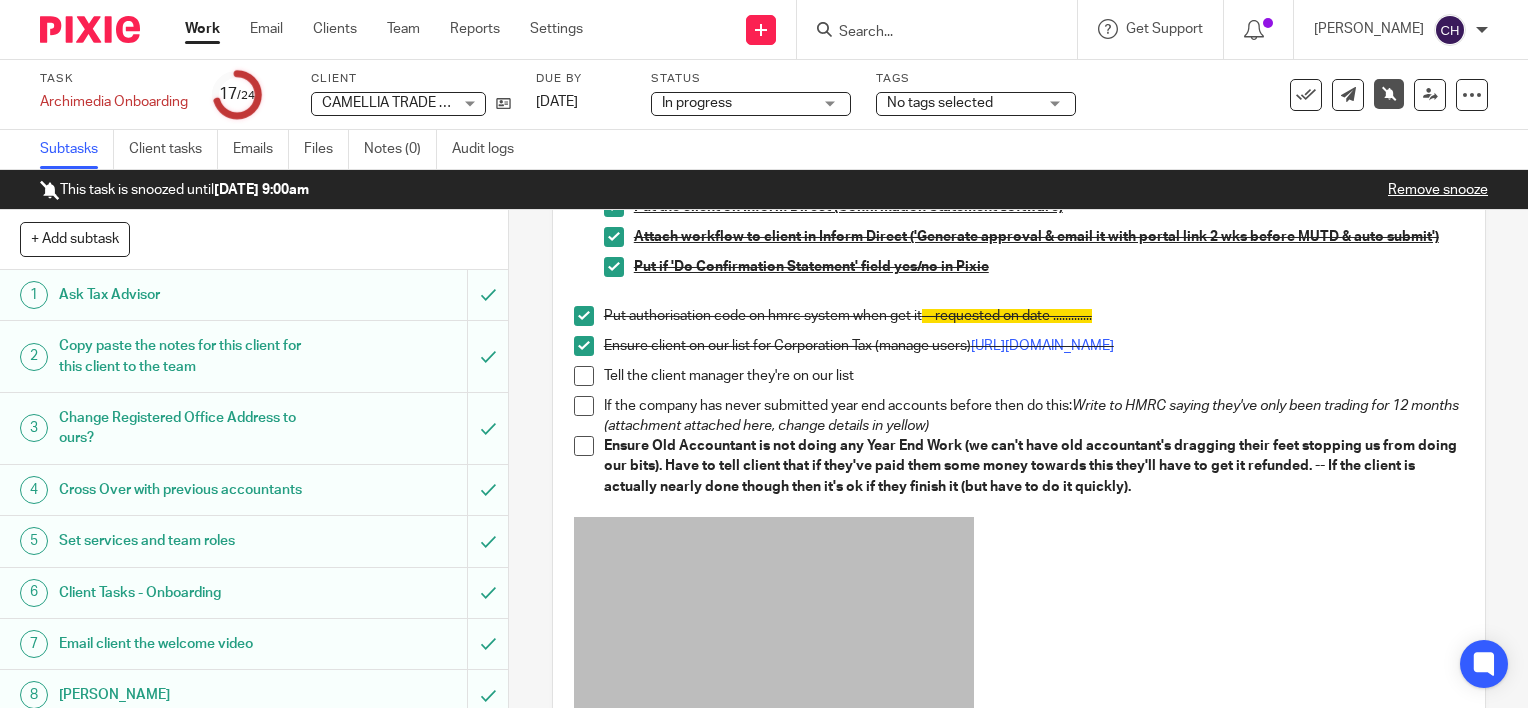 click at bounding box center [584, 376] 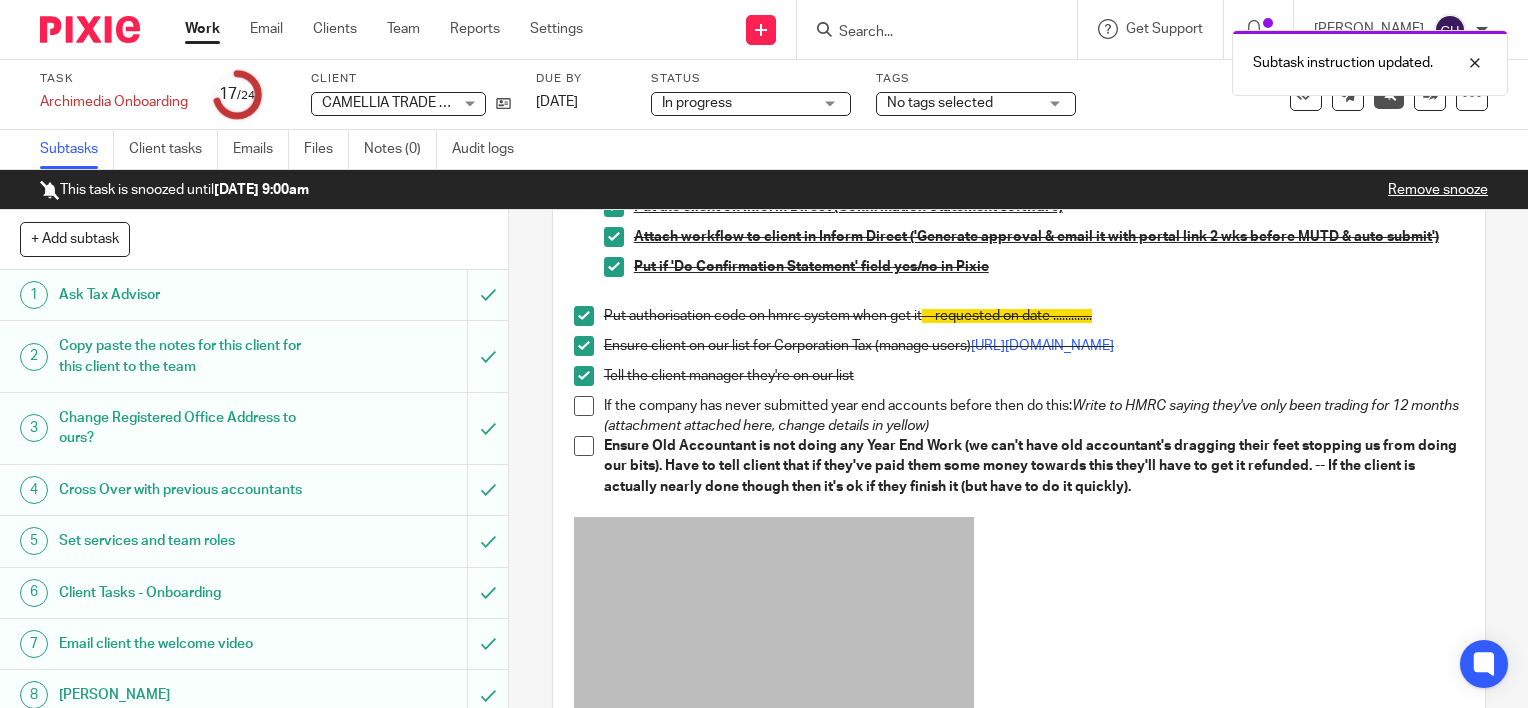click at bounding box center [584, 406] 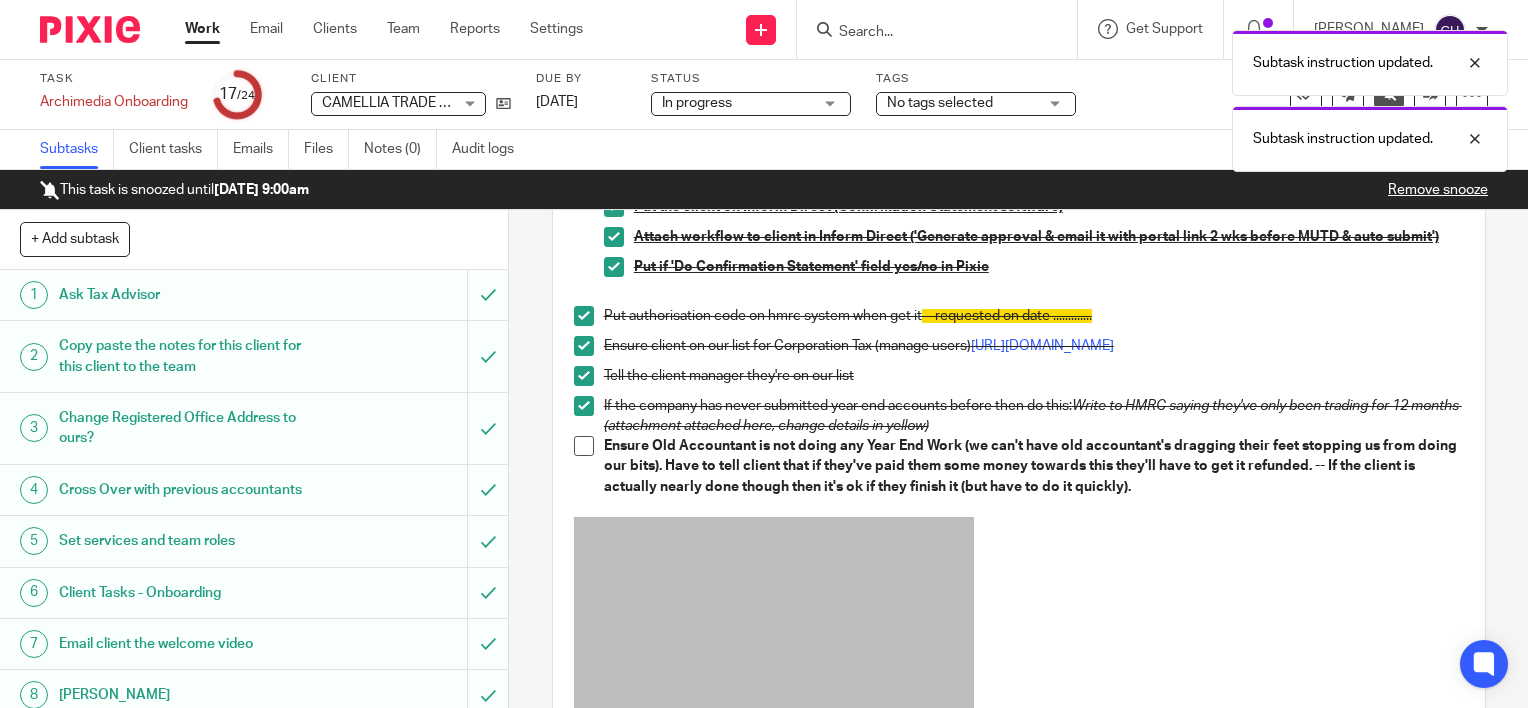 click at bounding box center (584, 446) 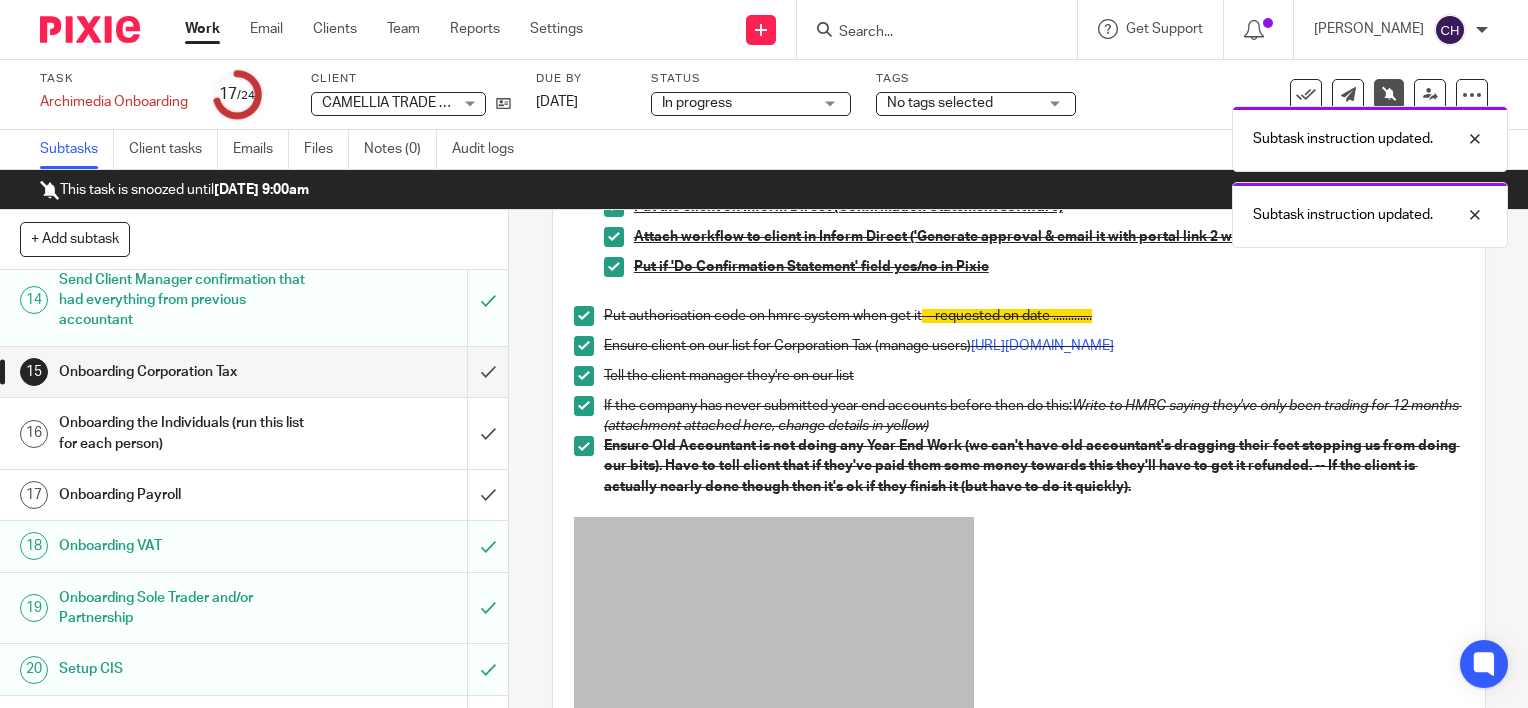 scroll, scrollTop: 800, scrollLeft: 0, axis: vertical 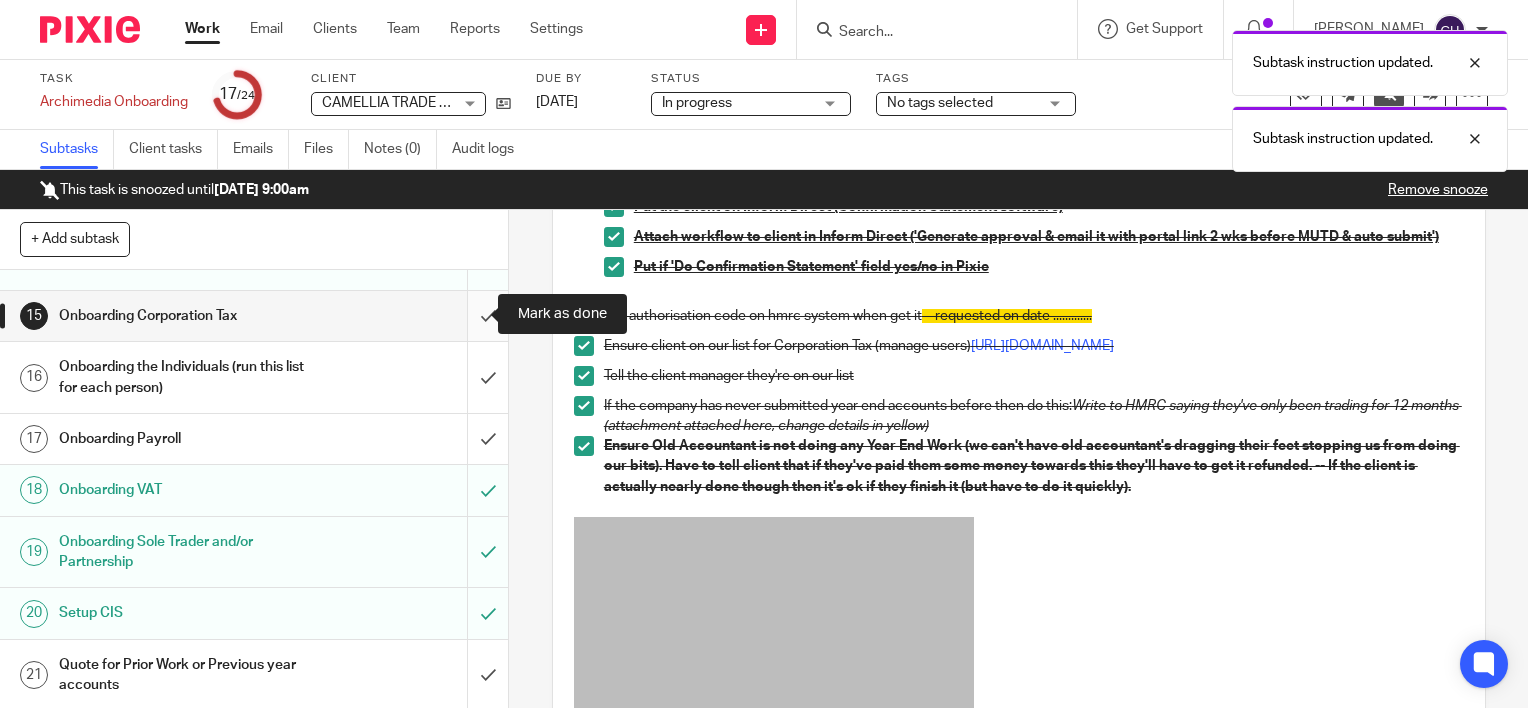 click at bounding box center [254, 316] 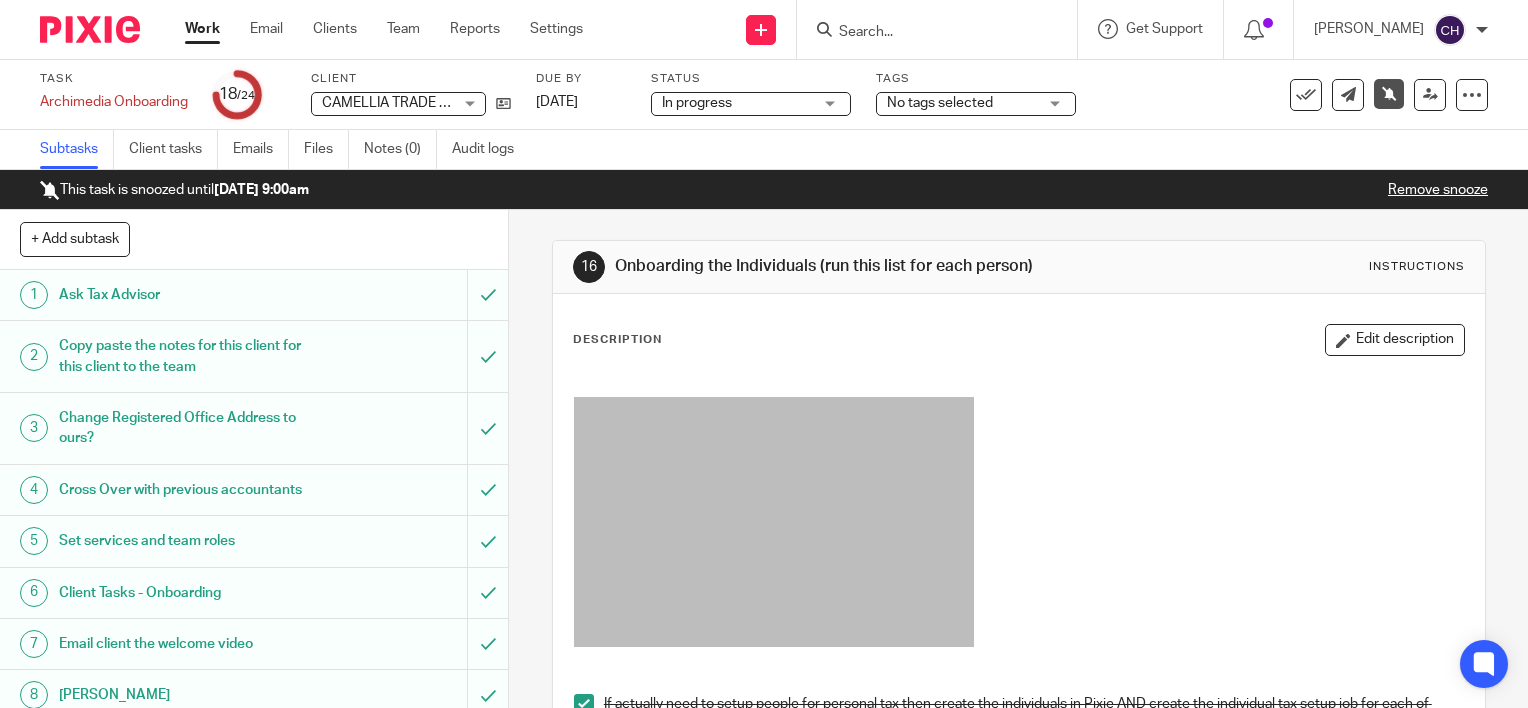 scroll, scrollTop: 0, scrollLeft: 0, axis: both 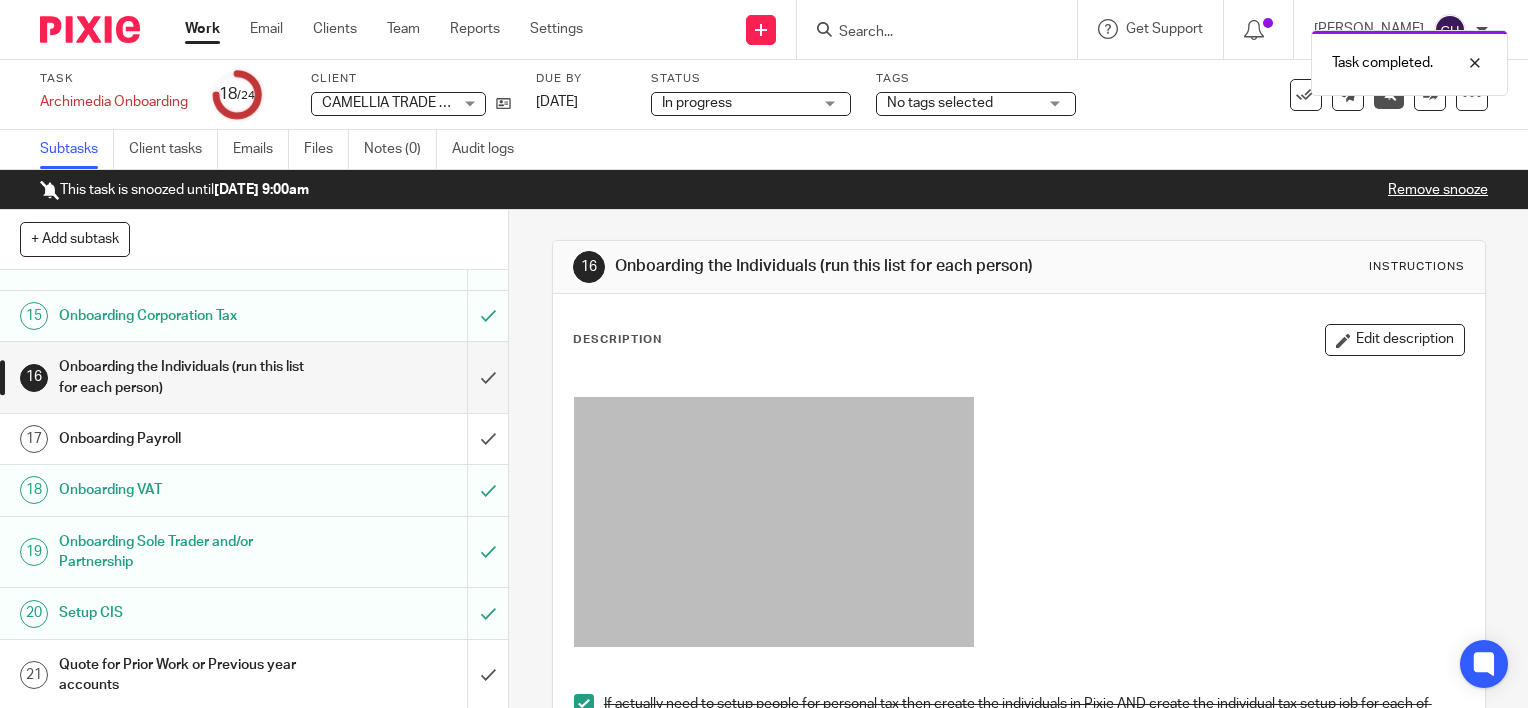 click on "Onboarding Payroll" at bounding box center [253, 439] 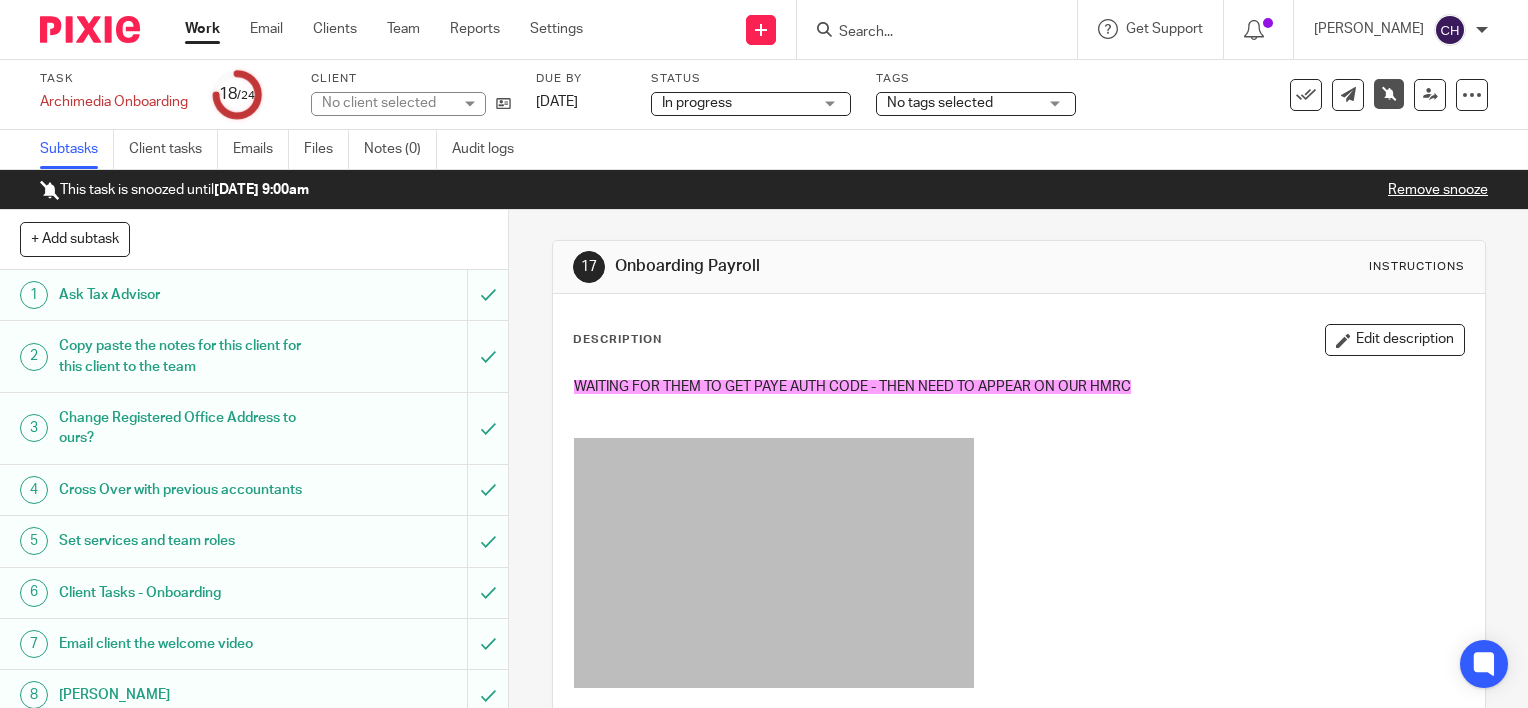 scroll, scrollTop: 0, scrollLeft: 0, axis: both 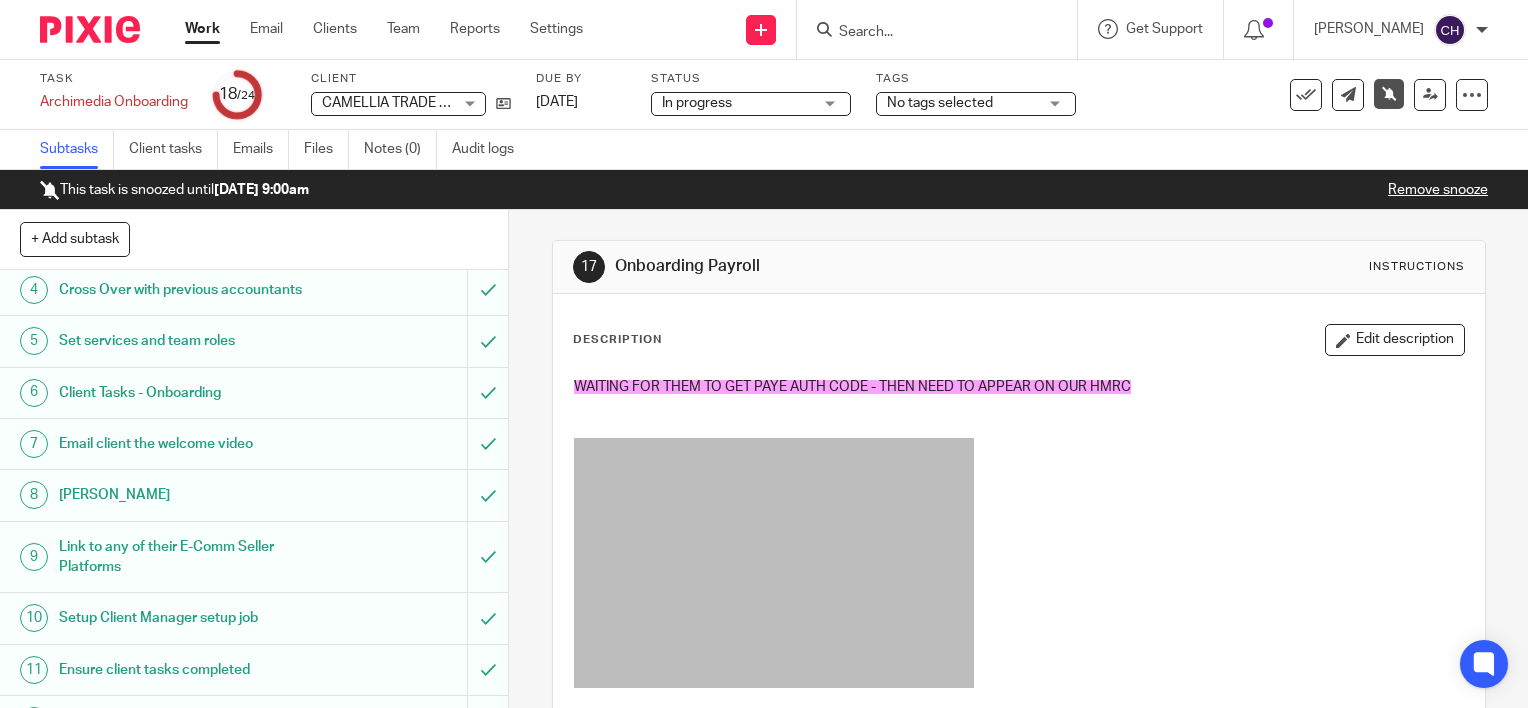 click on "Description
Edit description" at bounding box center [1019, 340] 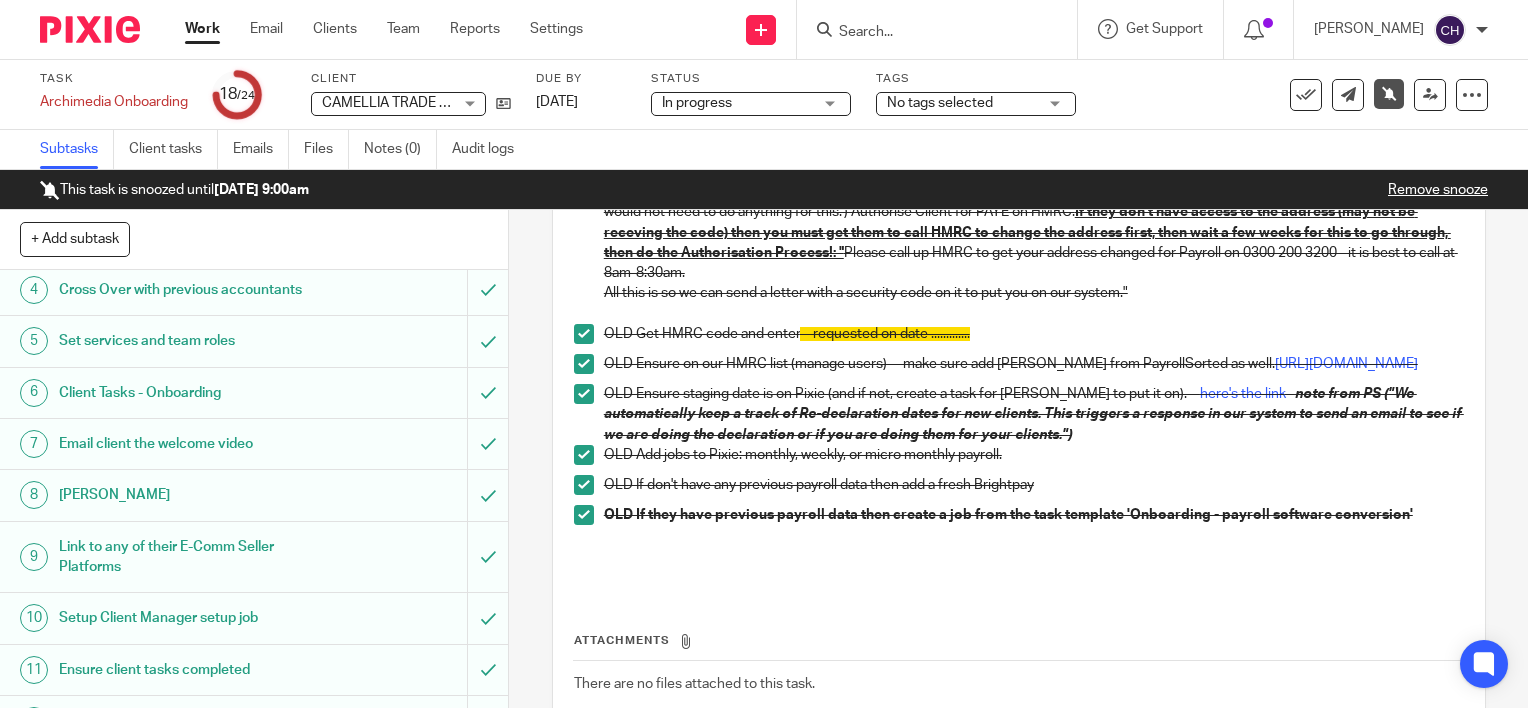 scroll, scrollTop: 1674, scrollLeft: 0, axis: vertical 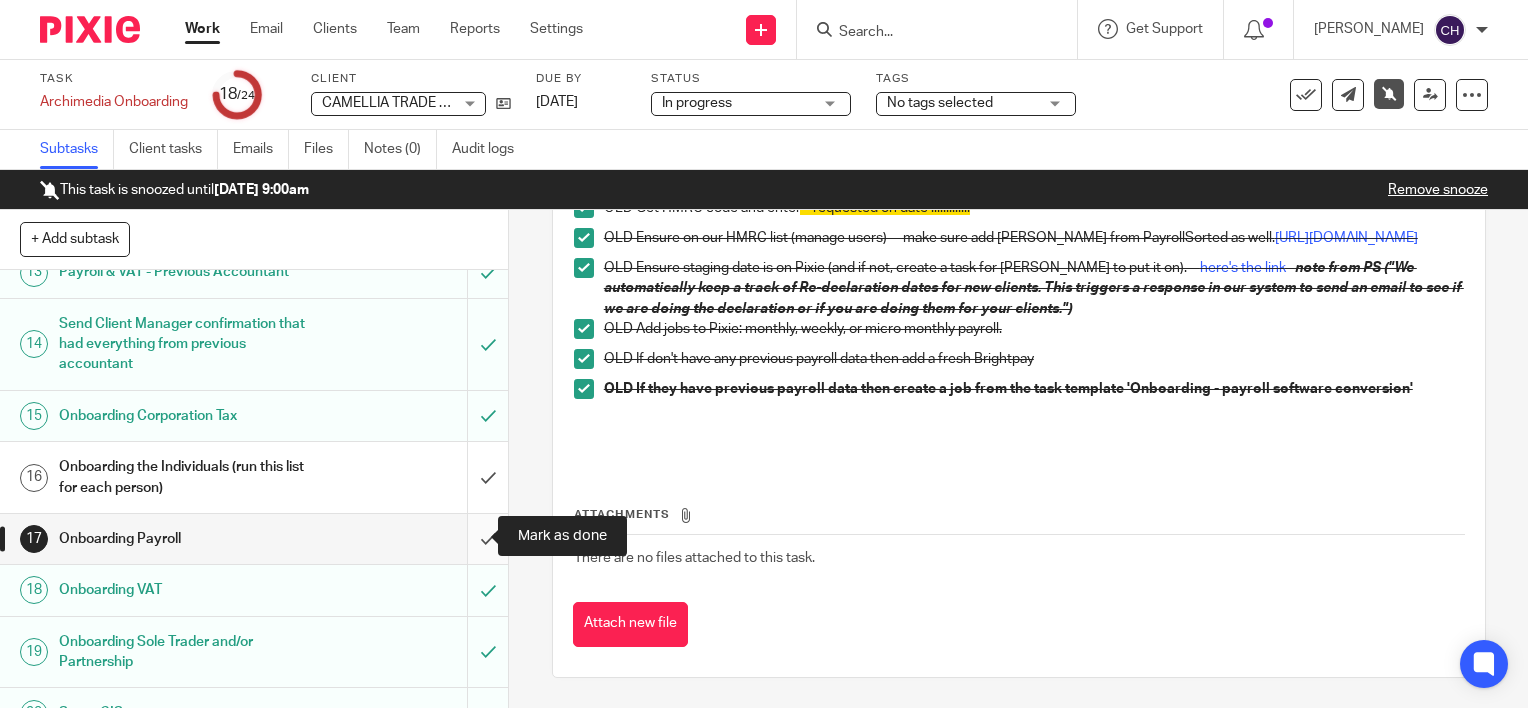 click at bounding box center (254, 539) 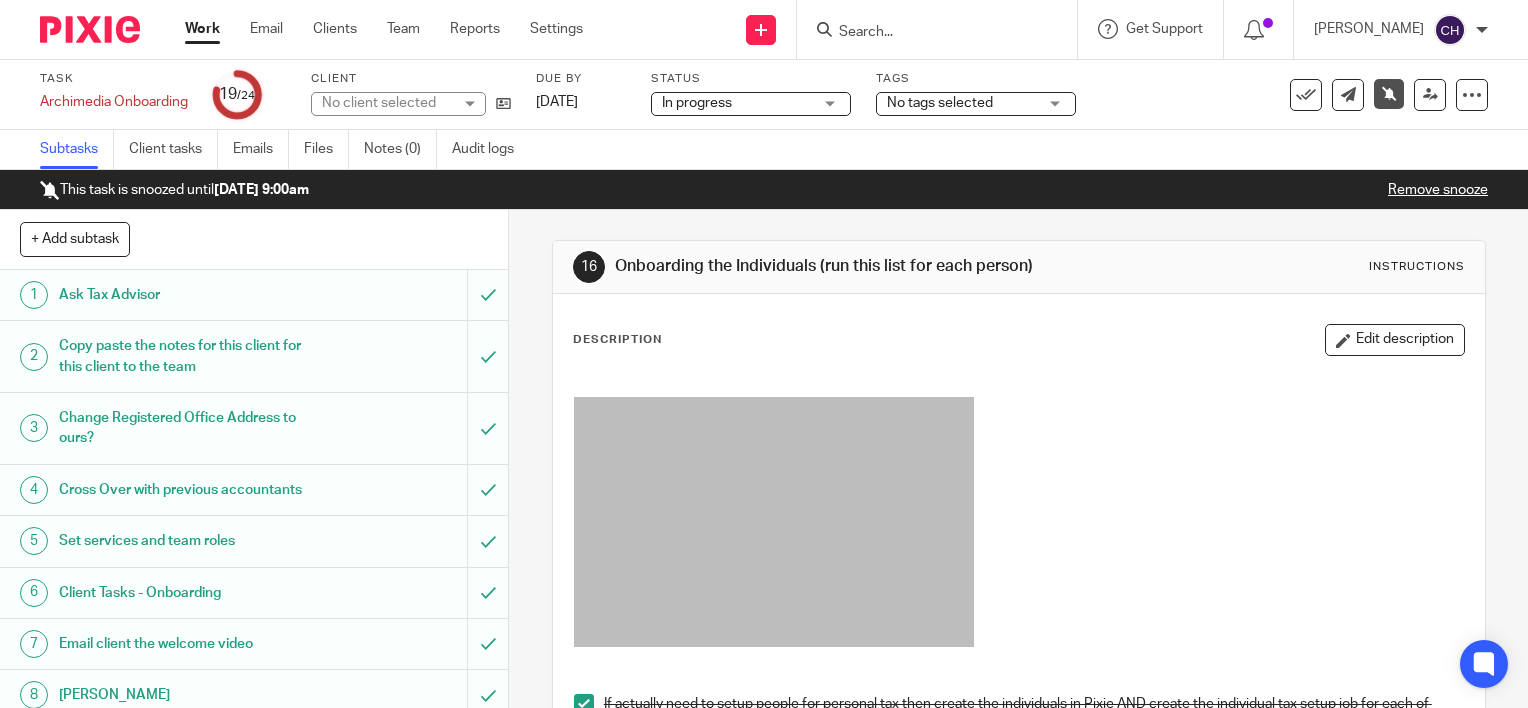 scroll, scrollTop: 0, scrollLeft: 0, axis: both 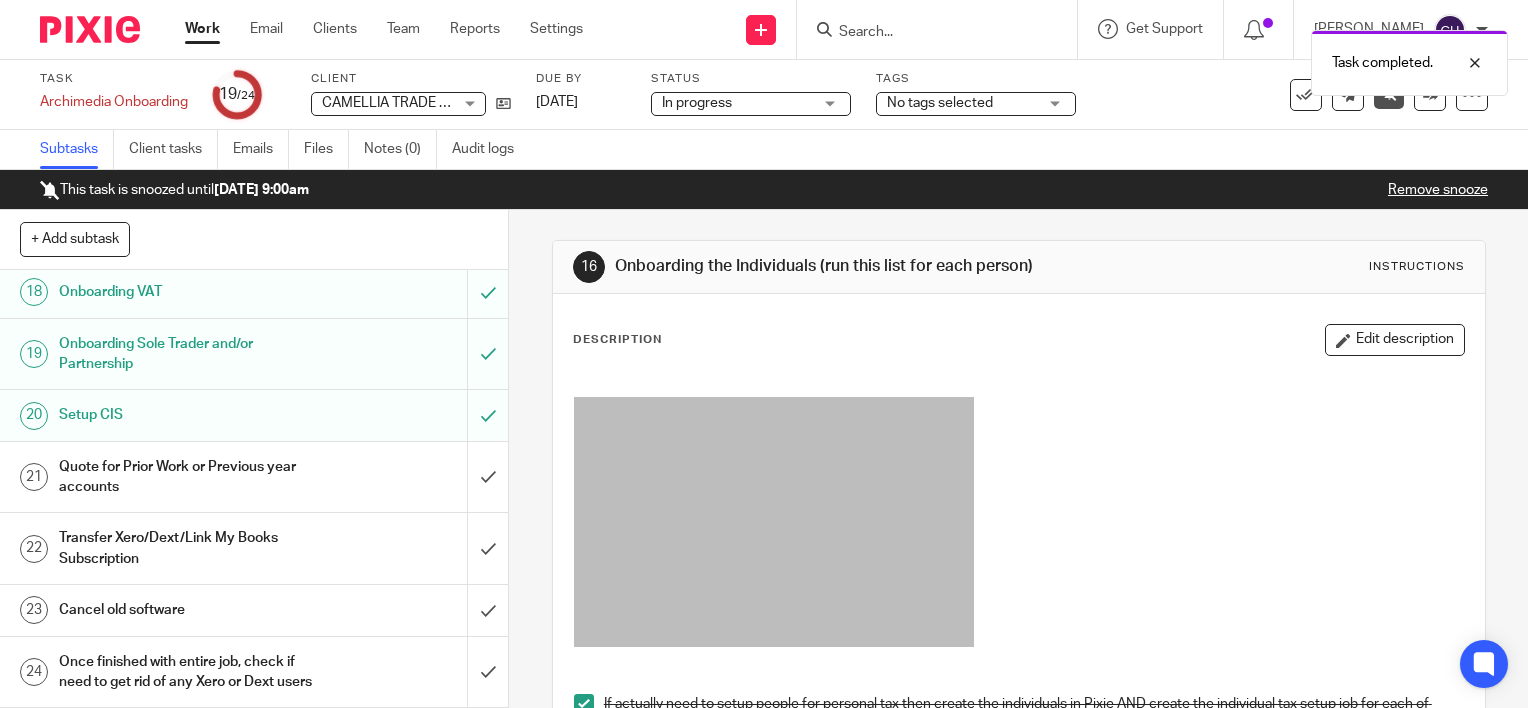 click on "Quote for Prior Work or Previous year accounts" at bounding box center [253, 477] 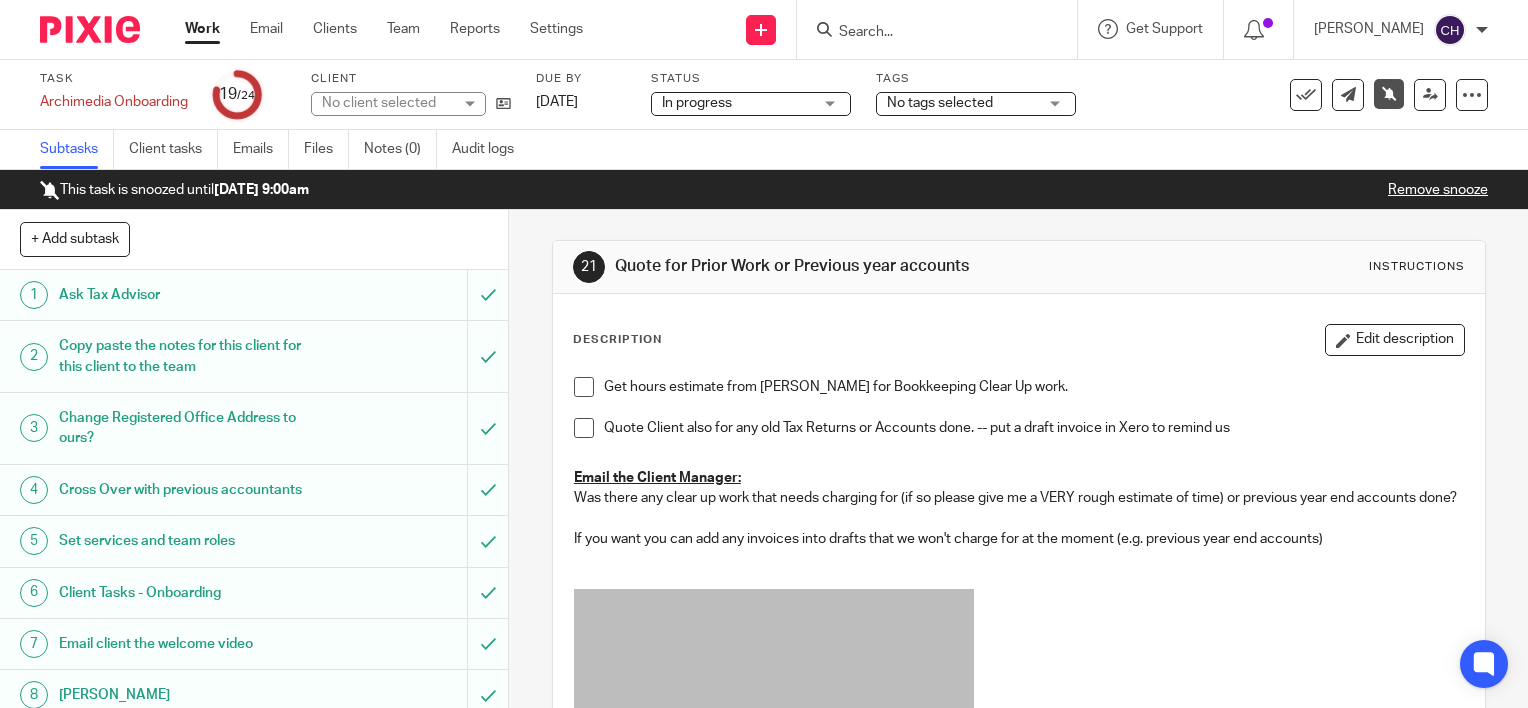 scroll, scrollTop: 0, scrollLeft: 0, axis: both 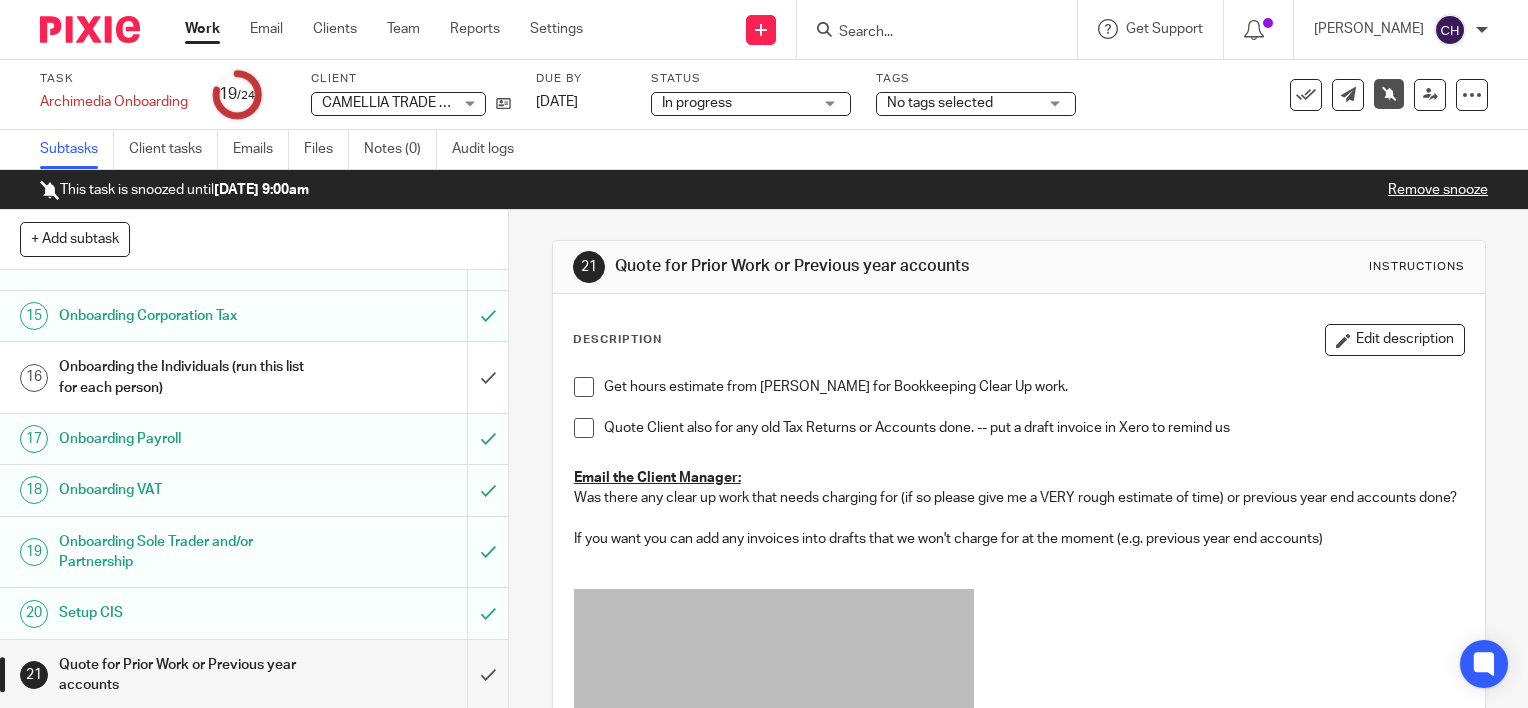 click on "Quote Client also for any old Tax Returns or Accounts done. -- put a draft invoice in Xero to remind us" at bounding box center [1034, 428] 